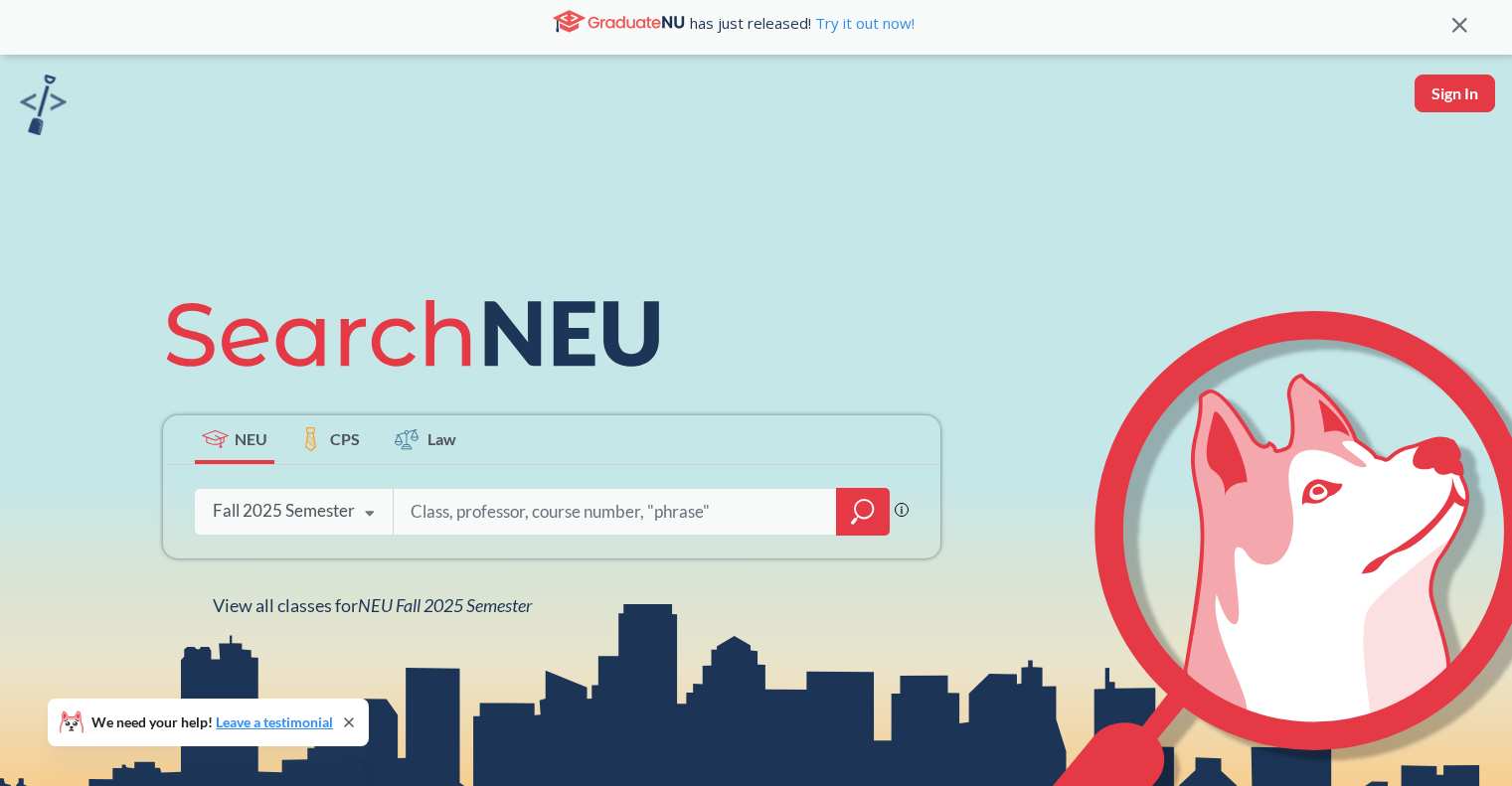 scroll, scrollTop: 0, scrollLeft: 0, axis: both 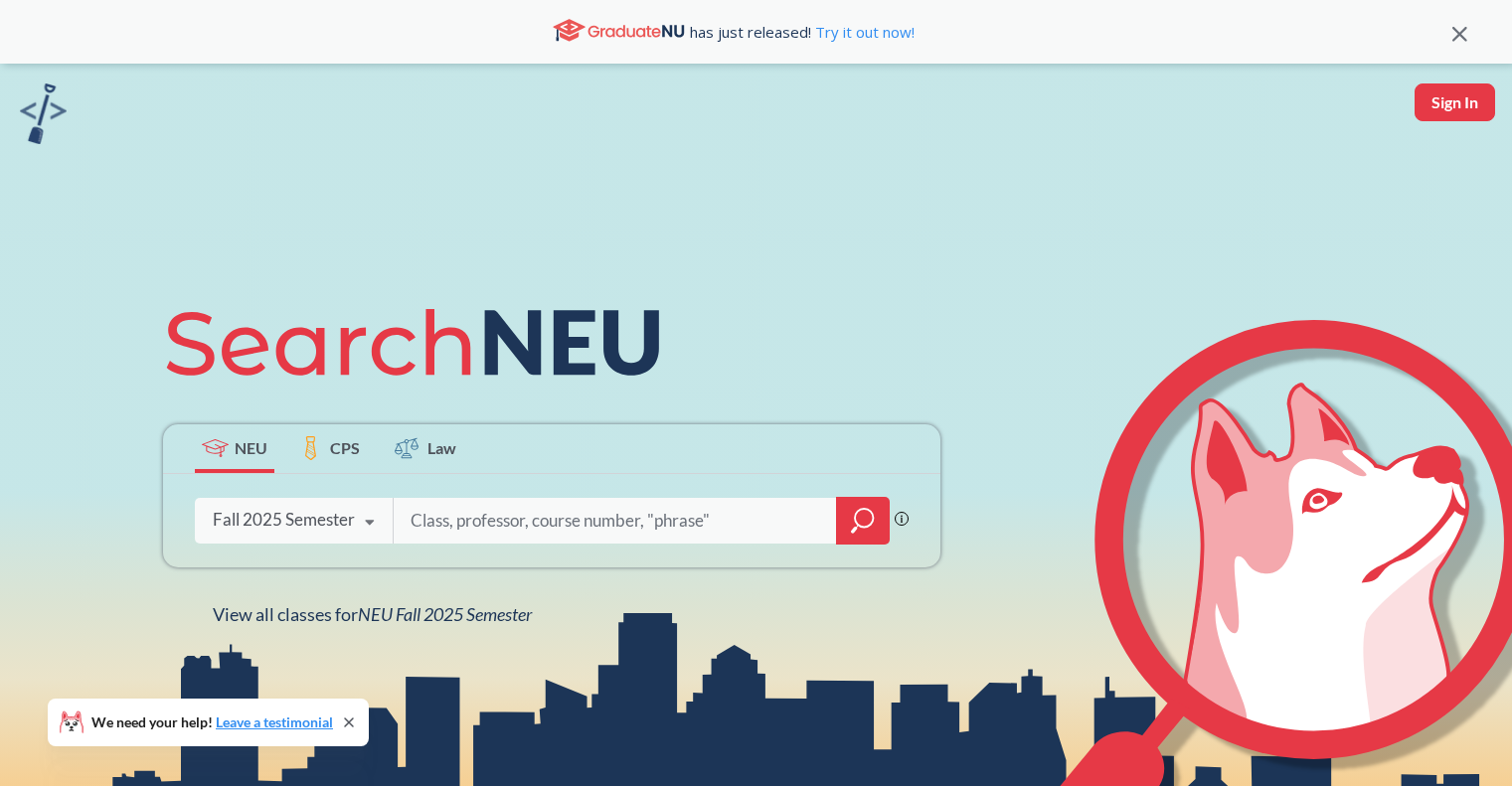 click at bounding box center [370, 523] 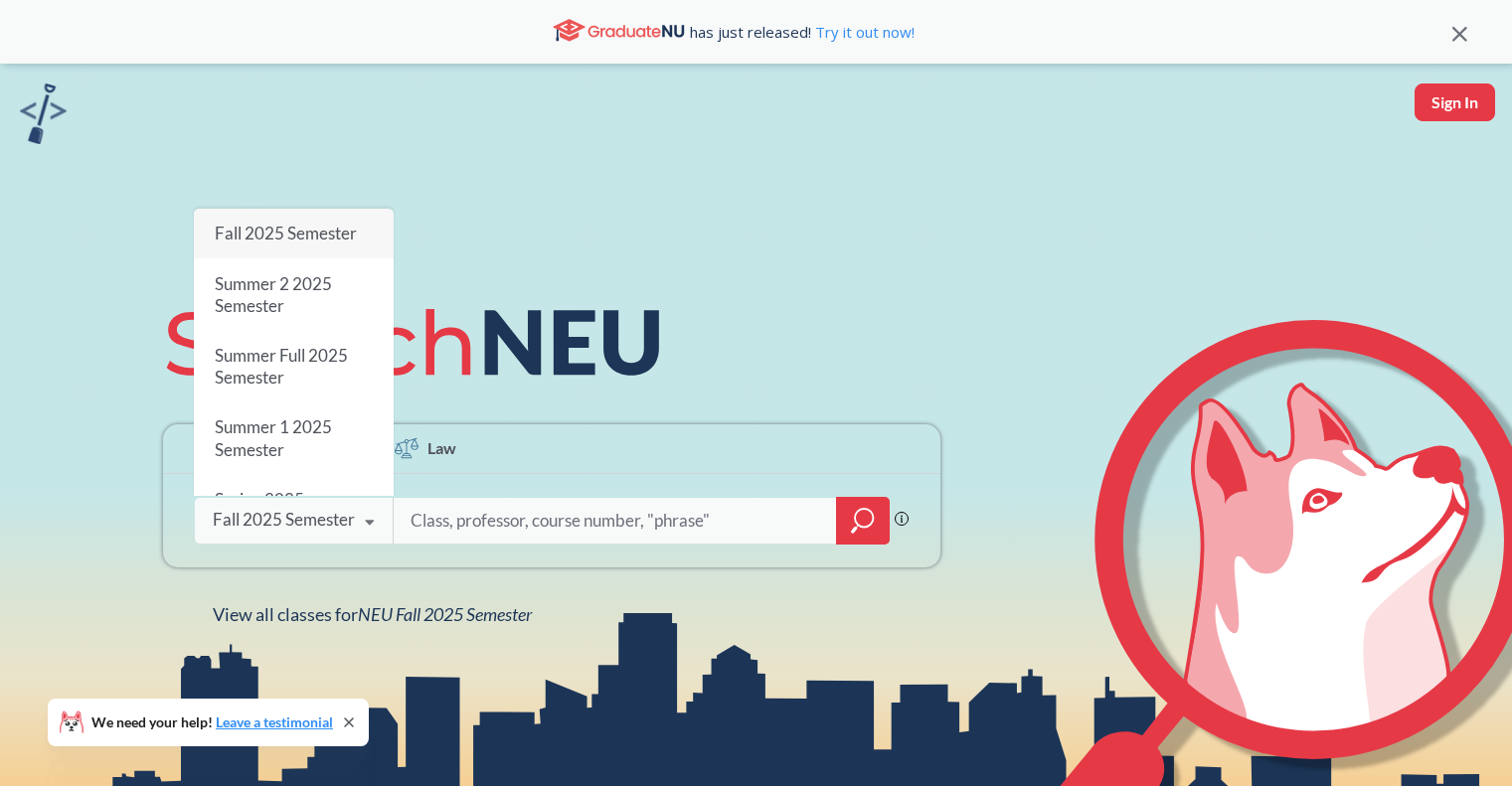 click at bounding box center [370, 523] 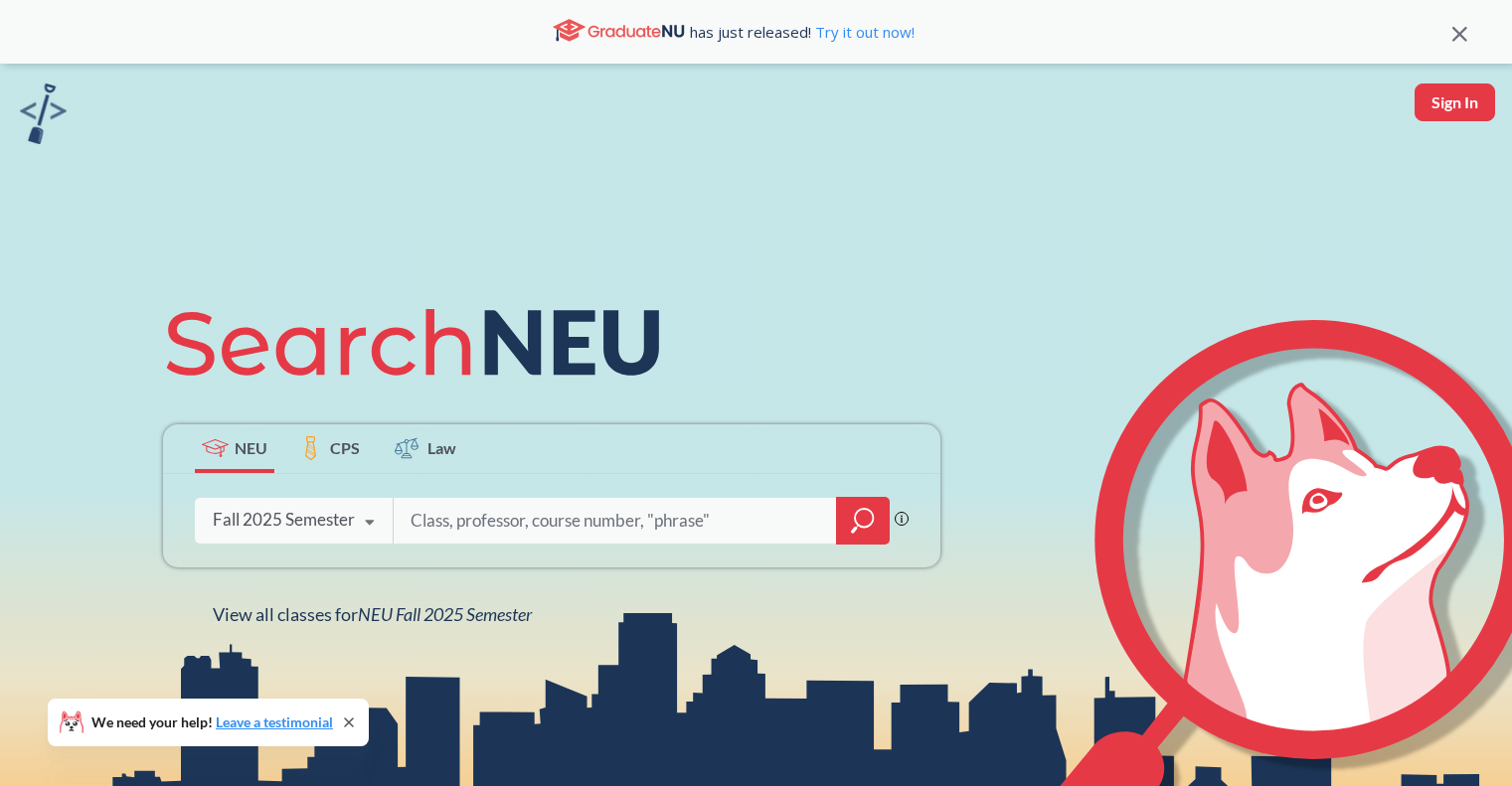 click at bounding box center (370, 523) 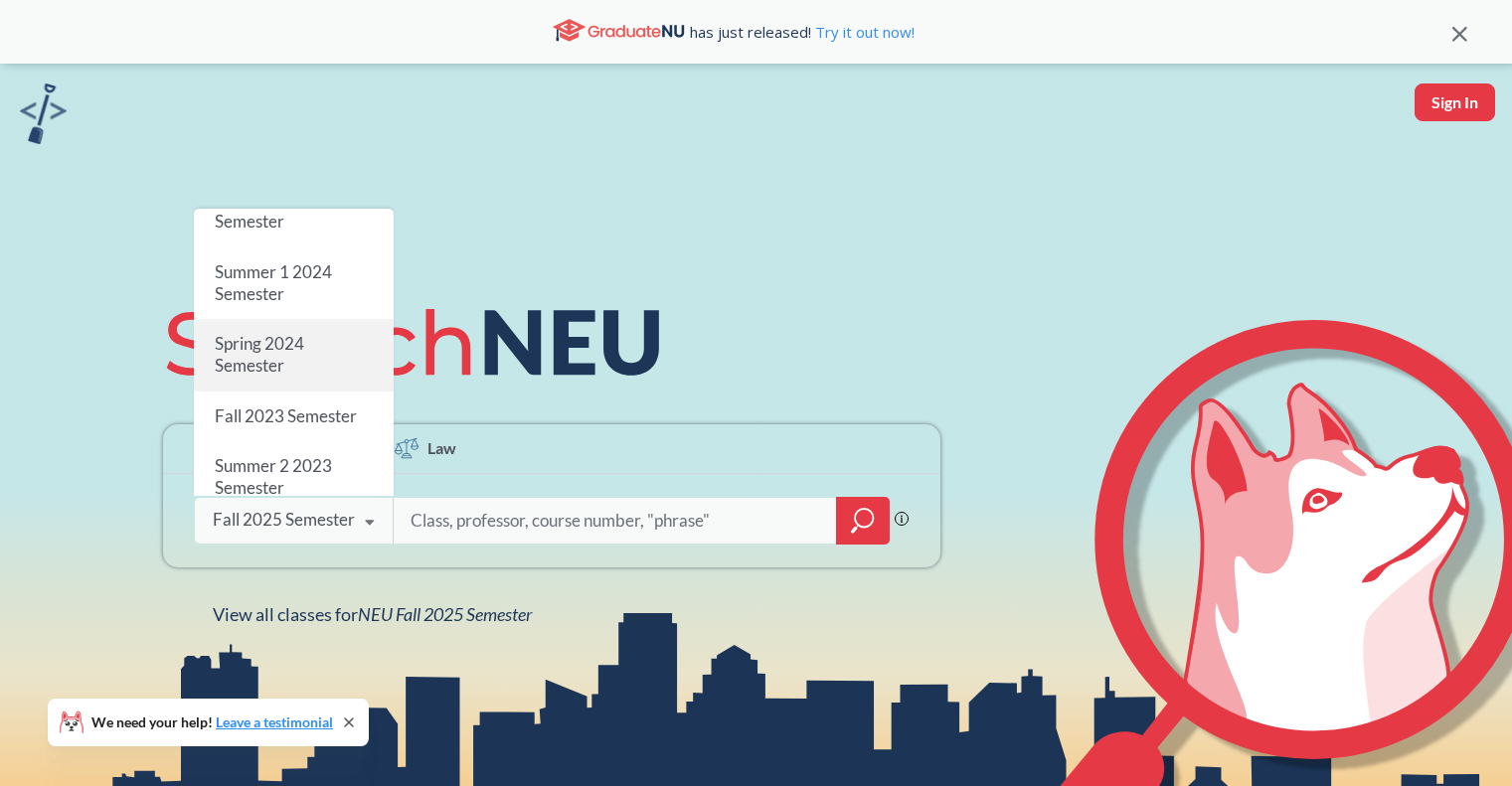 scroll, scrollTop: 495, scrollLeft: 0, axis: vertical 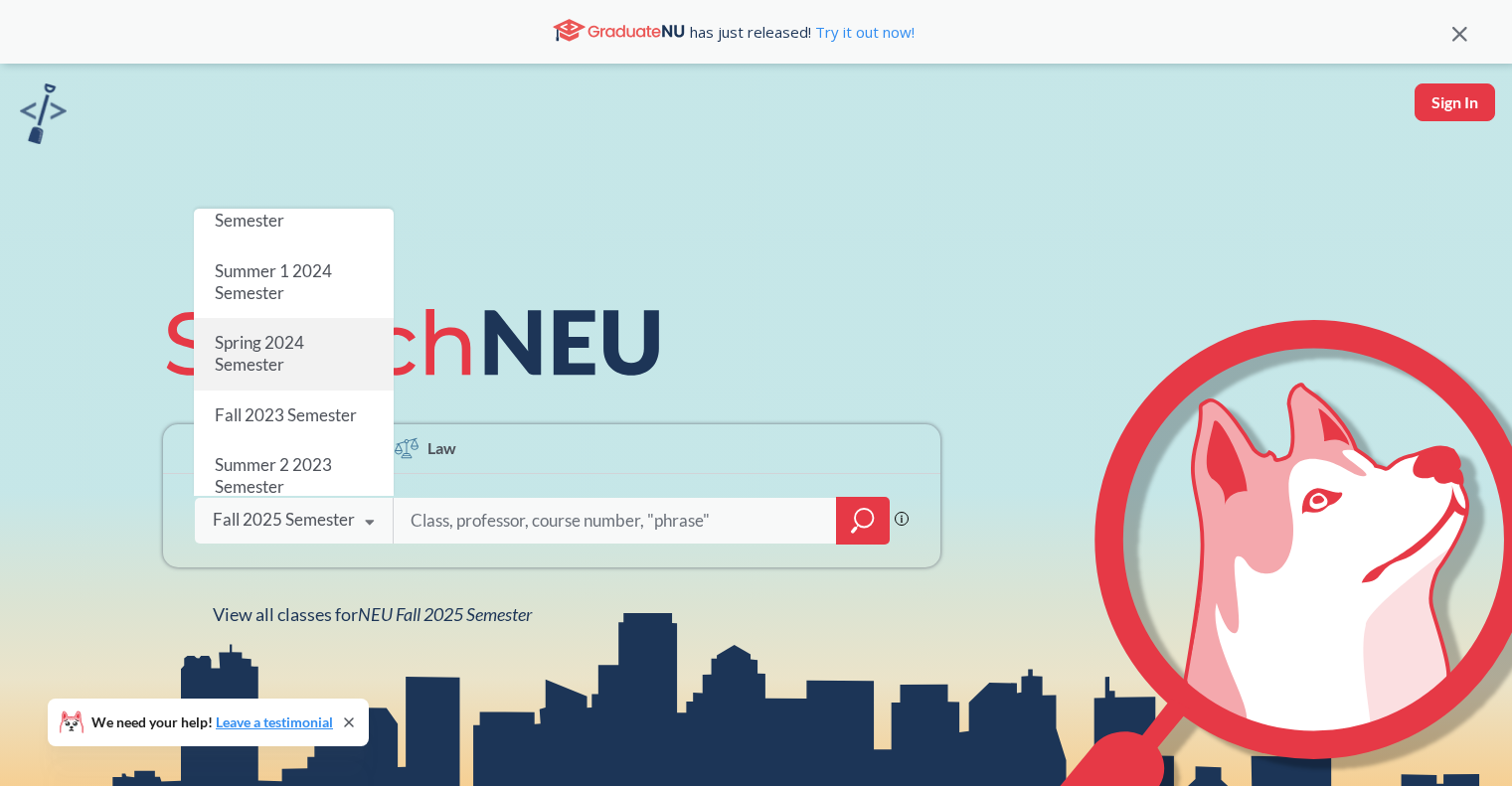 click on "Spring 2024 Semester" at bounding box center (293, 354) 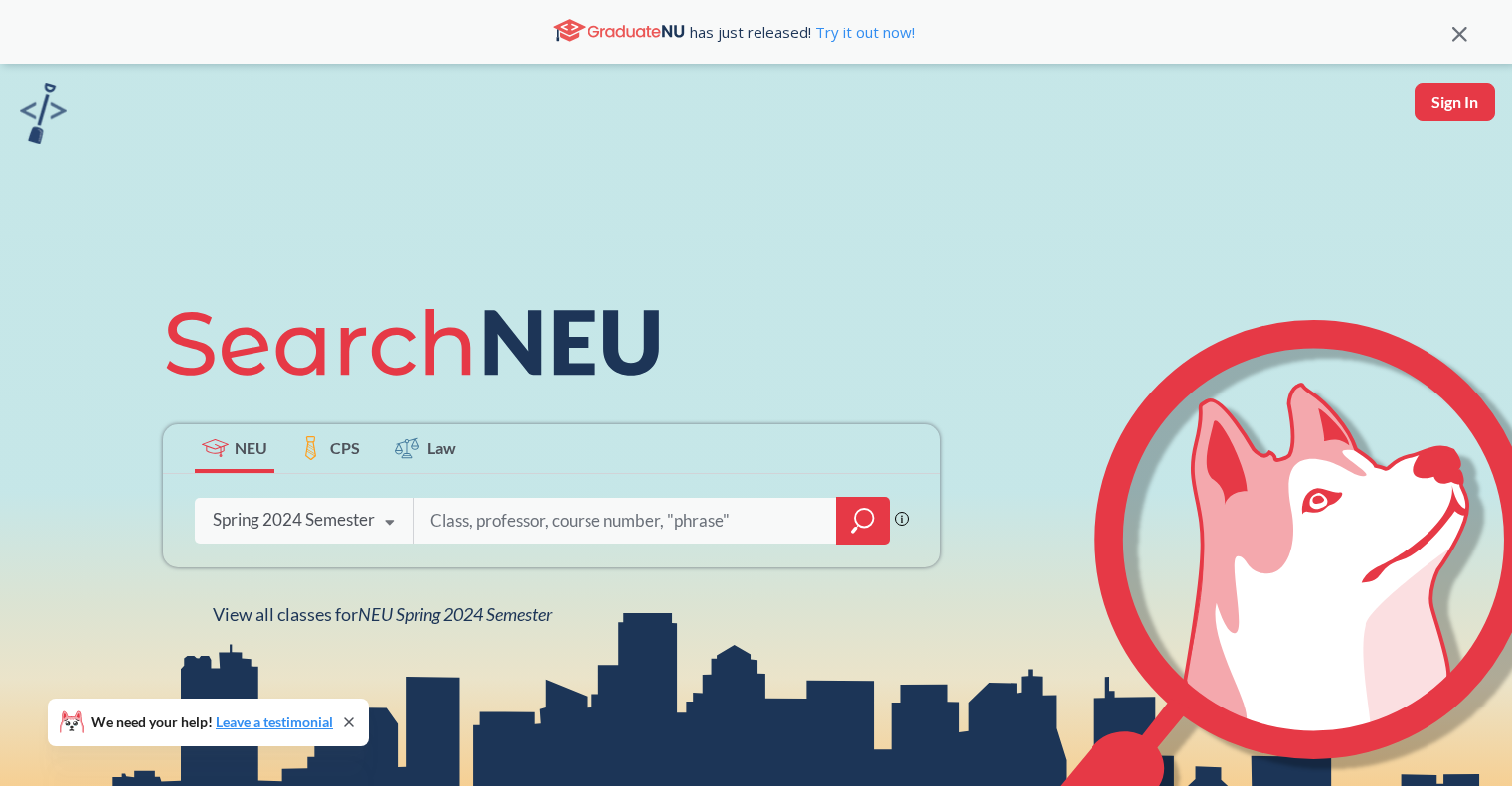 click 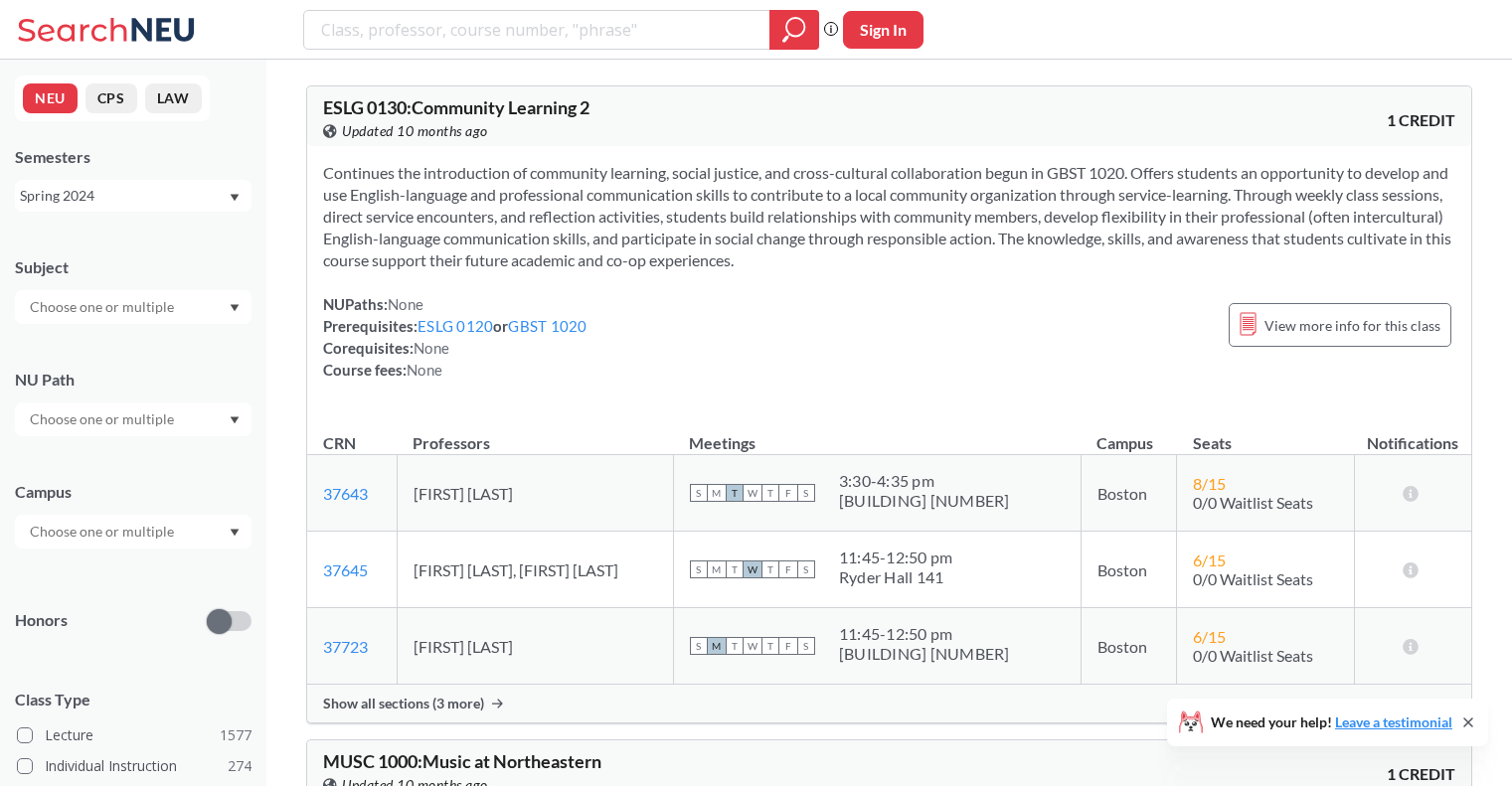 click on "Spring 2024" at bounding box center [123, 196] 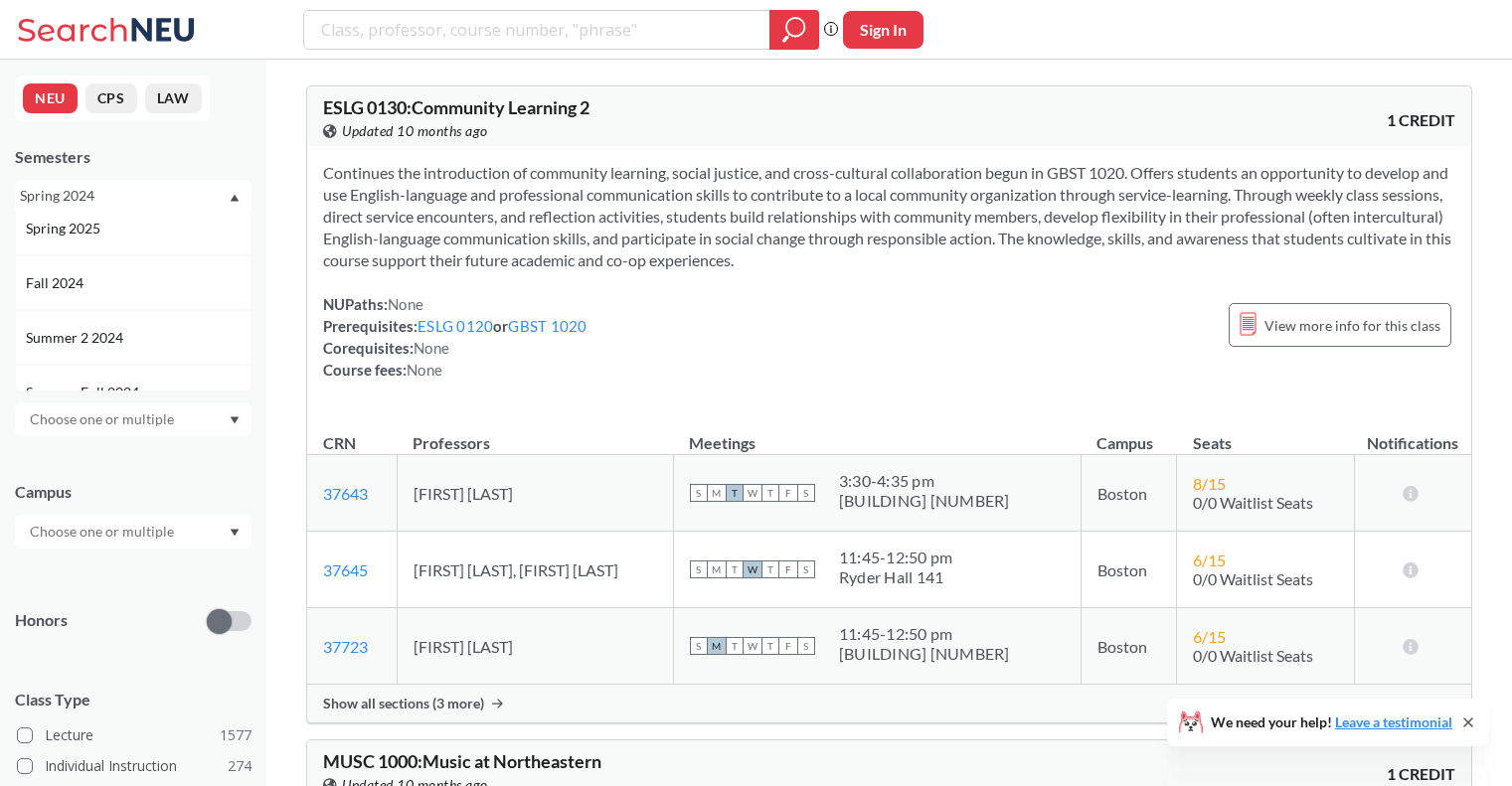 scroll, scrollTop: 231, scrollLeft: 0, axis: vertical 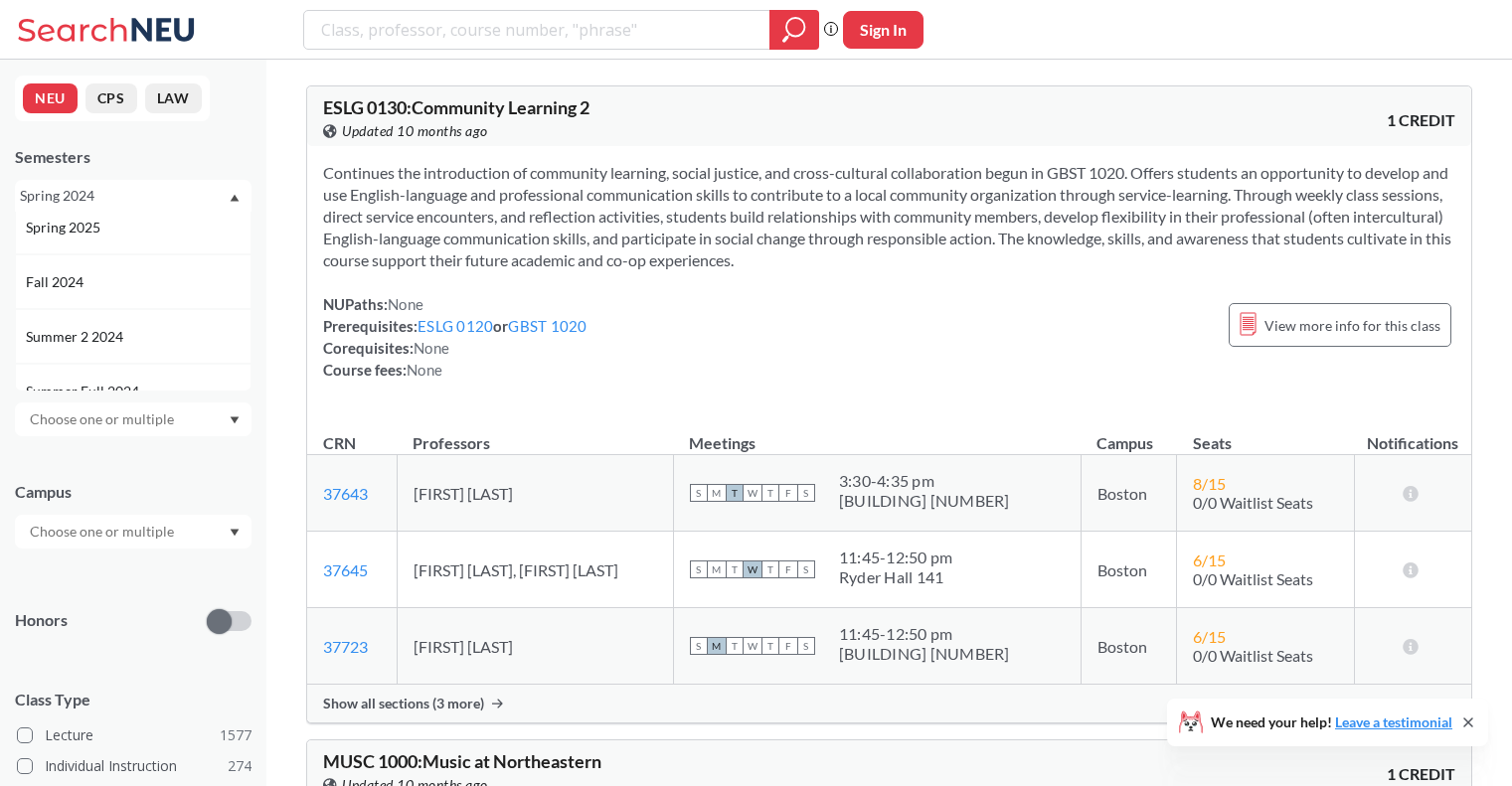 click on "Spring 2024" at bounding box center (133, 196) 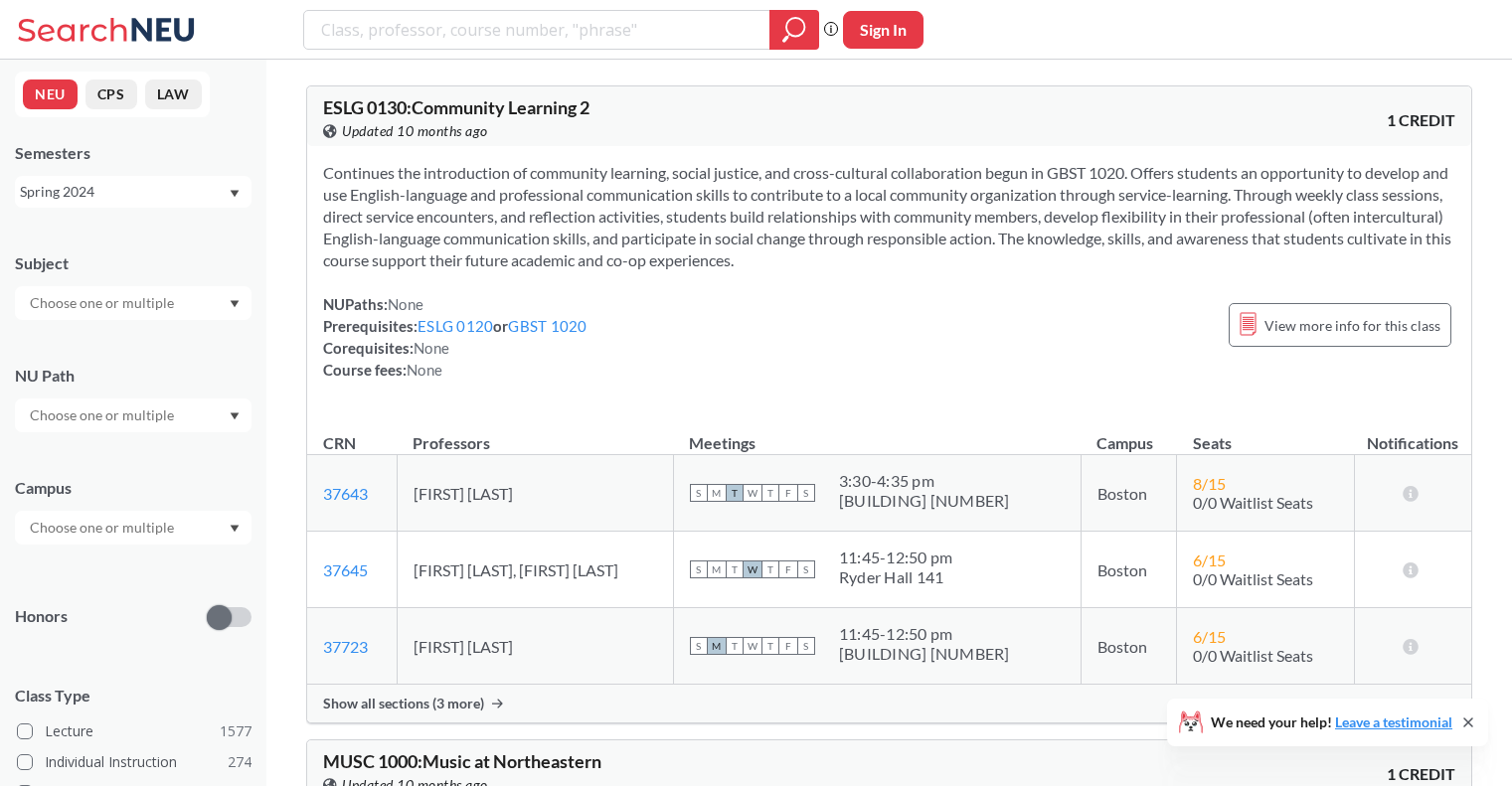 scroll, scrollTop: 0, scrollLeft: 0, axis: both 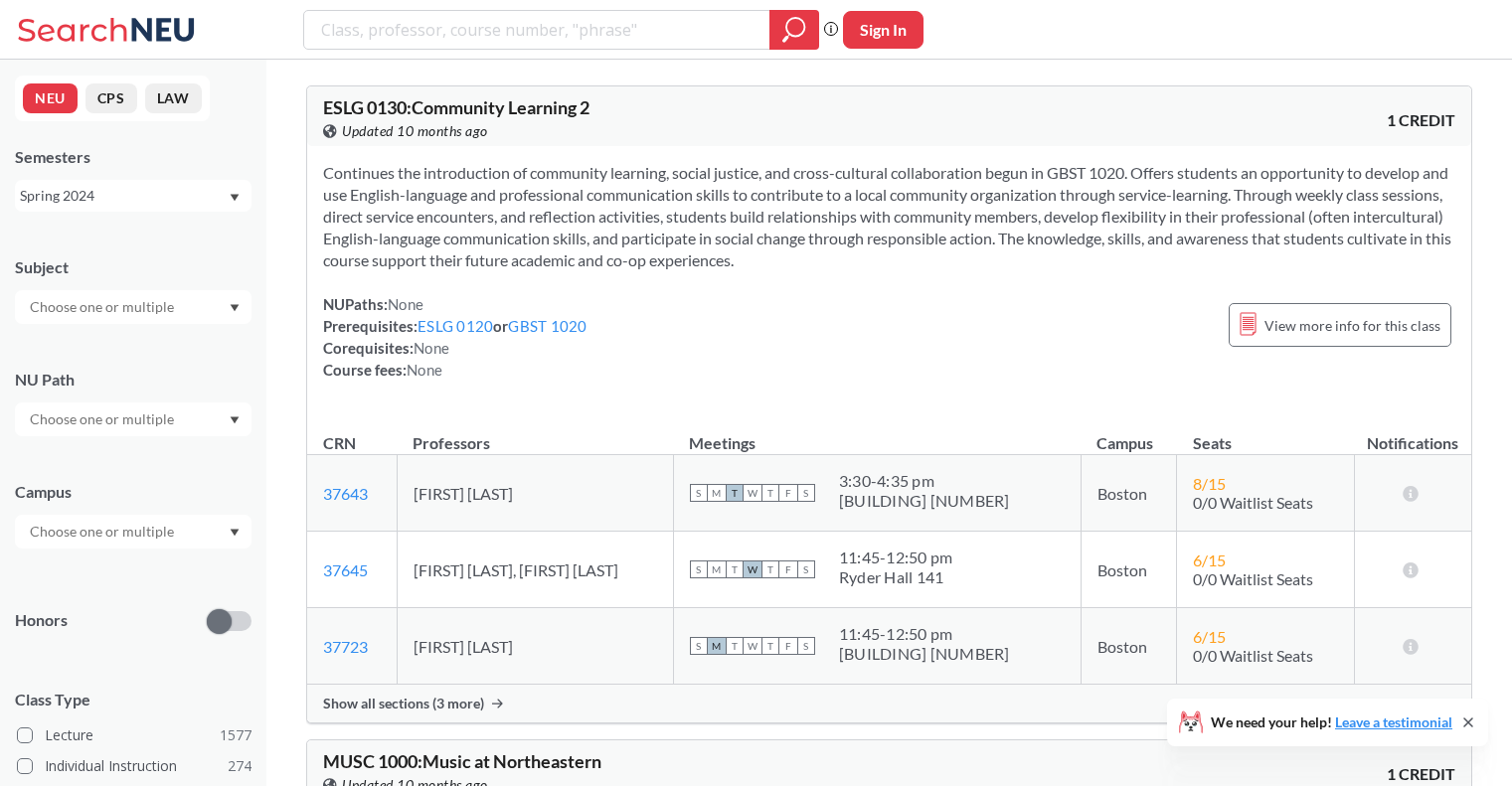 click at bounding box center [133, 419] 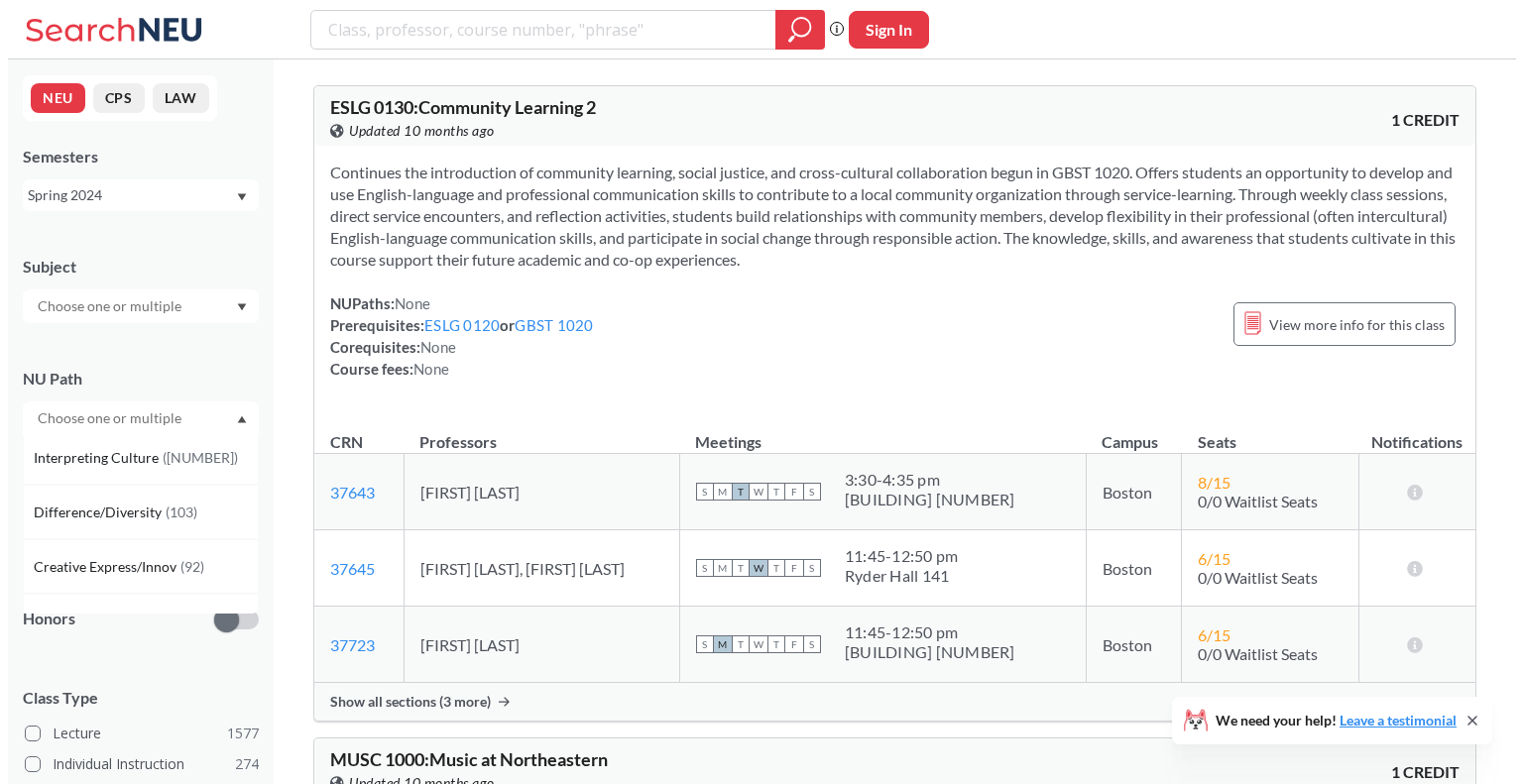 scroll, scrollTop: 124, scrollLeft: 0, axis: vertical 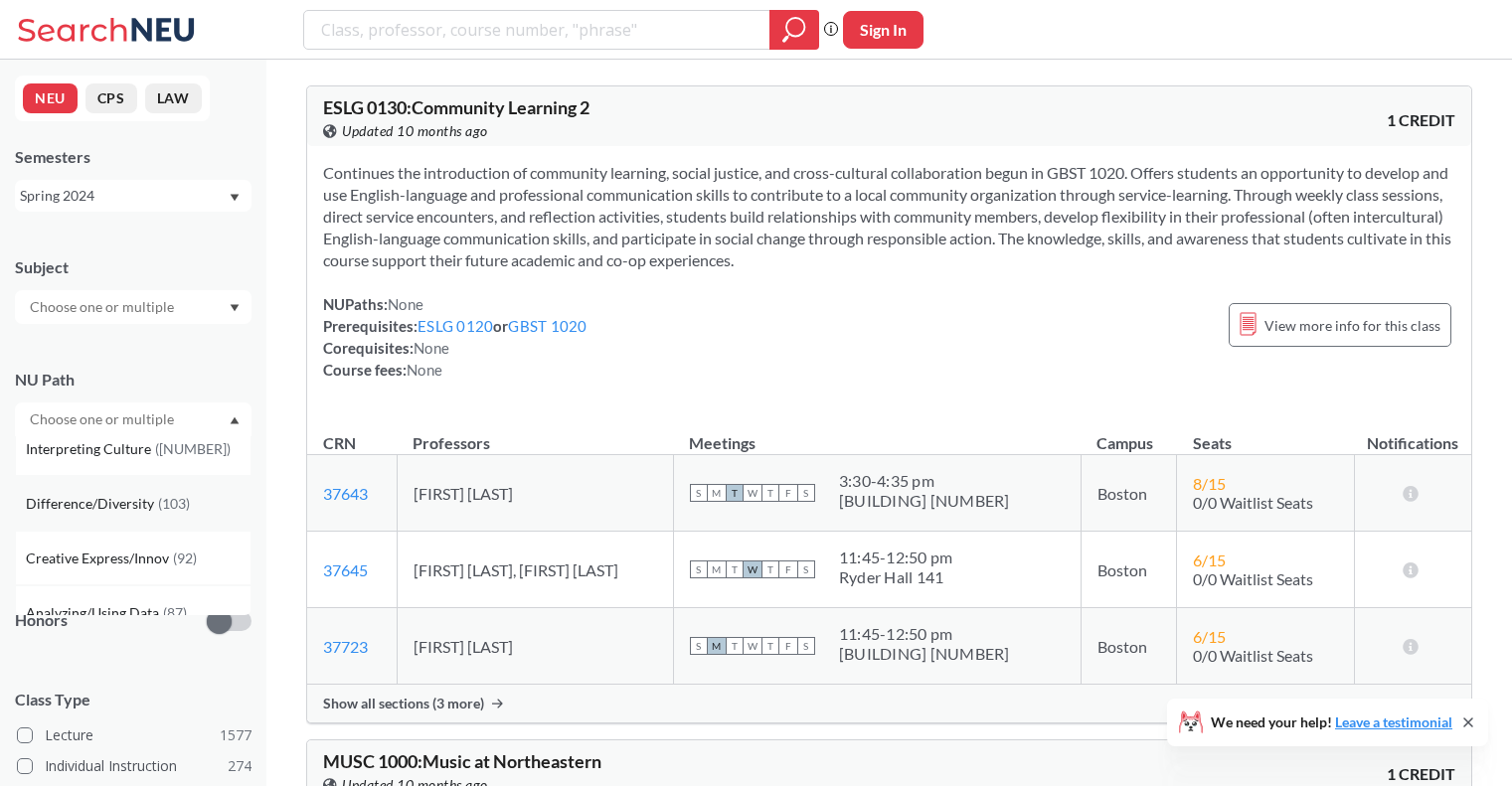 click on "Difference/Diversity ( 103 )" at bounding box center [133, 503] 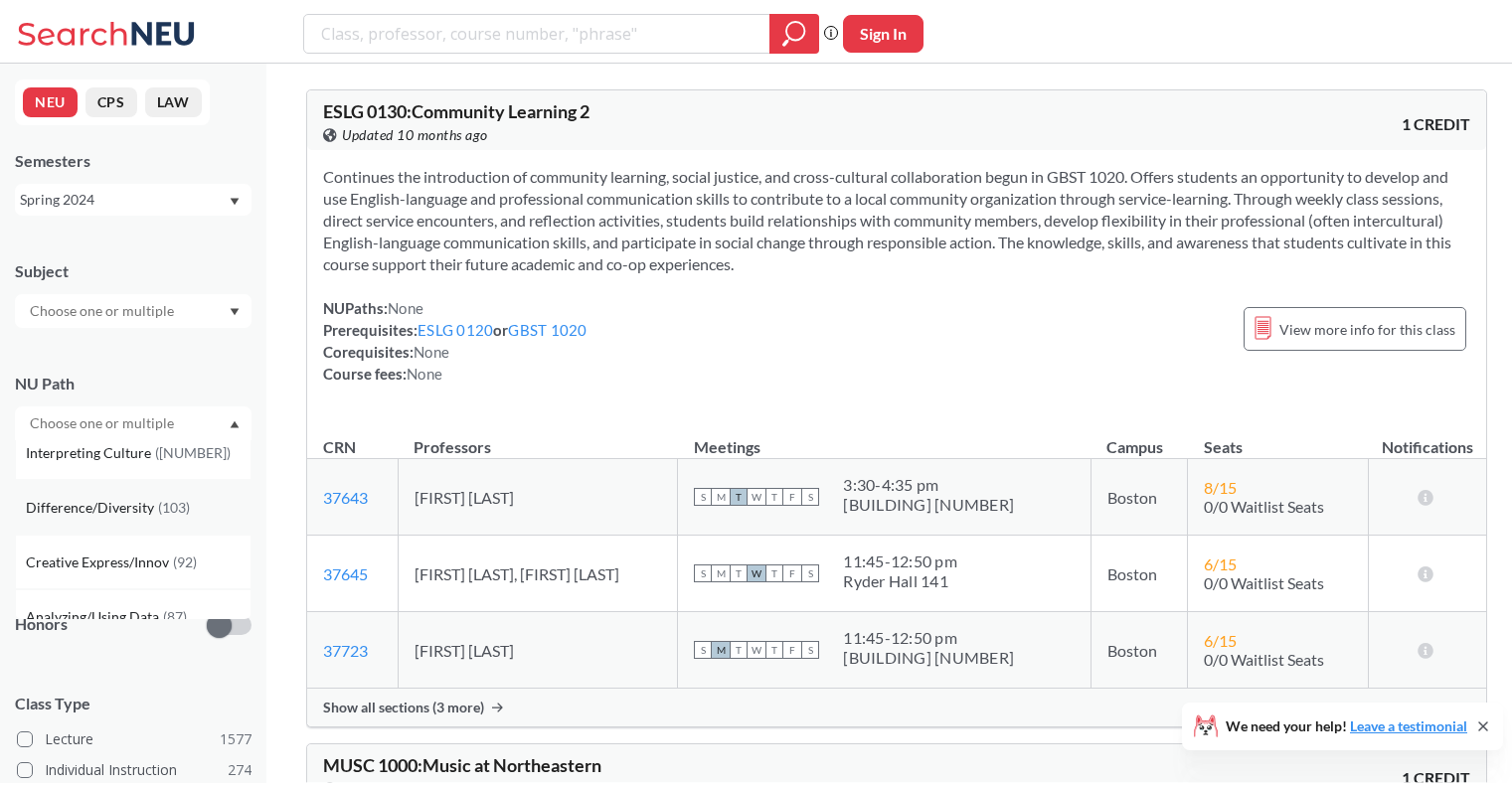 scroll, scrollTop: 0, scrollLeft: 0, axis: both 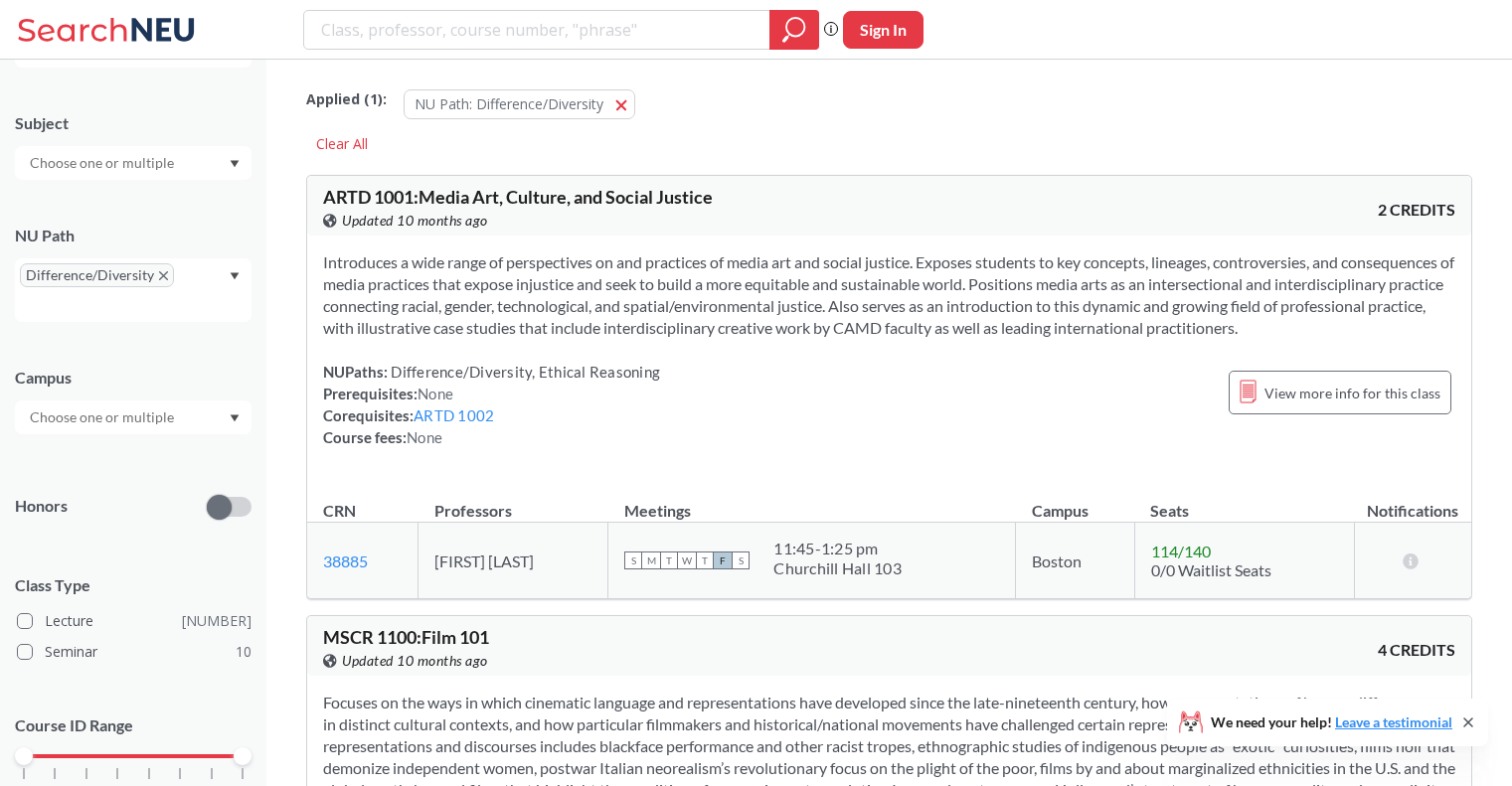 click on "Applied ( [NUMBER] ): NU Path: Difference/Diversity Difference/Diversity Clear All ARTD   1001 :  Media Art, Culture, and Social Justice View this course on Banner. Updated 10 months ago 2 CREDITS Introduces a wide range of perspectives on and practices of media art and social justice. Exposes students to key concepts, lineages, controversies, and consequences of media practices that expose injustice and seek to build a more equitable and sustainable world. Positions media arts as an intersectional and interdisciplinary practice connecting racial, gender, technological, and spatial/environmental justice. Also serves as an introduction to this dynamic and growing field of professional practice, with illustrative case studies that include interdisciplinary creative work by CAMD faculty as well as leading international practitioners. NUPaths:   Difference/Diversity, Ethical Reasoning Prerequisites:  None Corequisites:  ARTD 1002 Course fees:  None View more info for this class CRN  Professors   Meetings   Campus  [NUMBER]" at bounding box center [889, 2926] 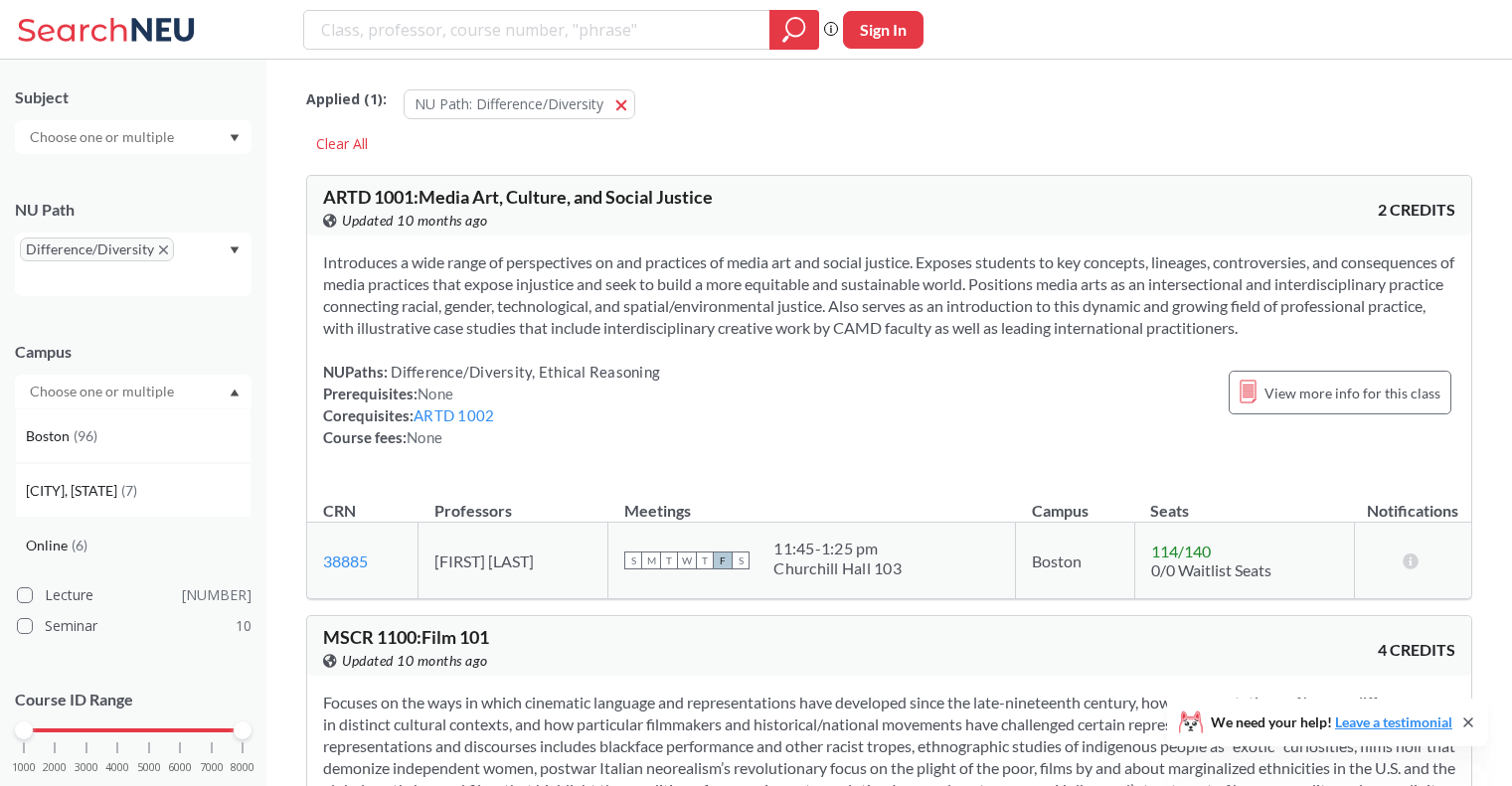 click on "Online ( [NUMBER] )" at bounding box center [138, 546] 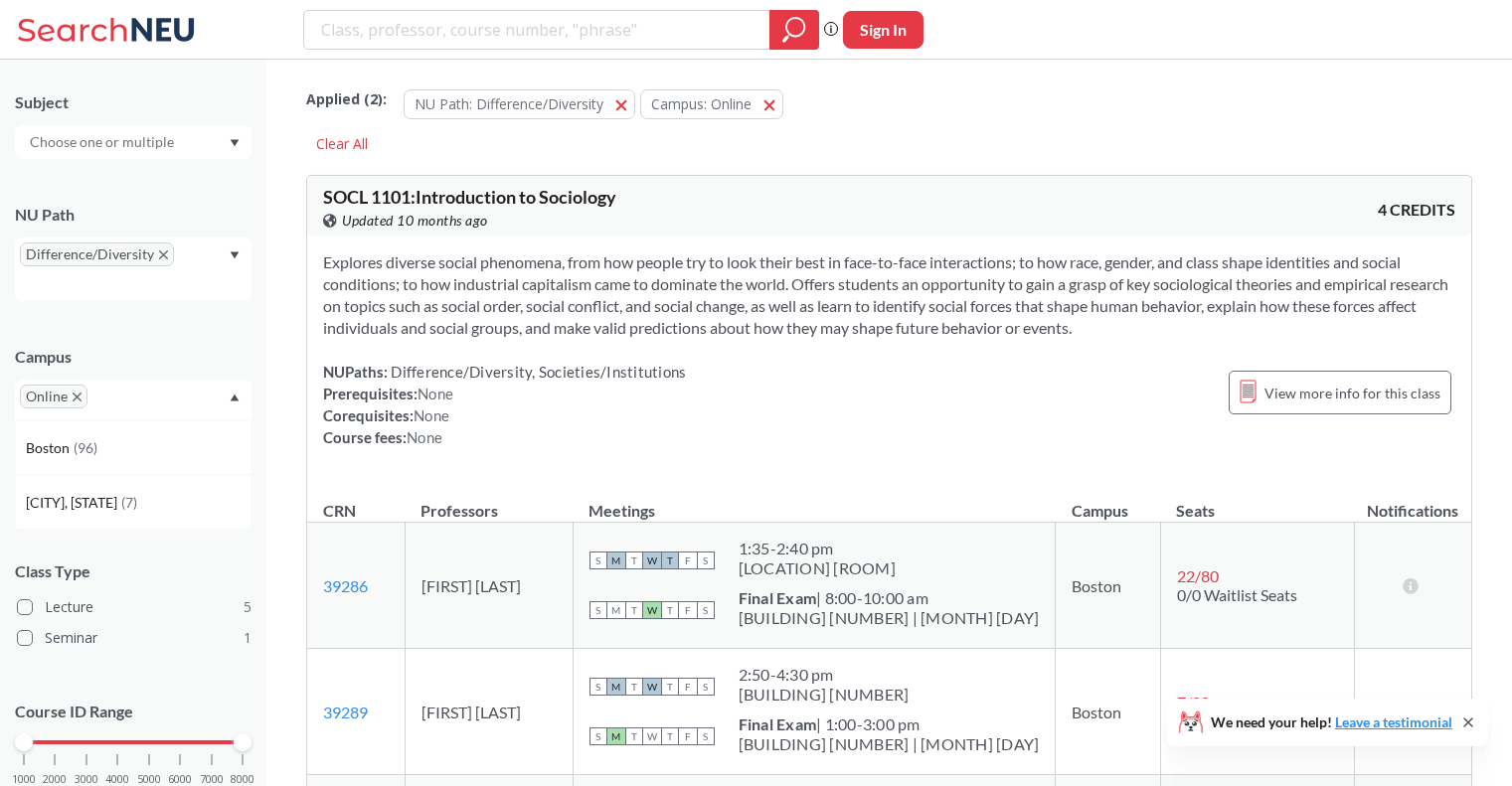 scroll, scrollTop: 170, scrollLeft: 0, axis: vertical 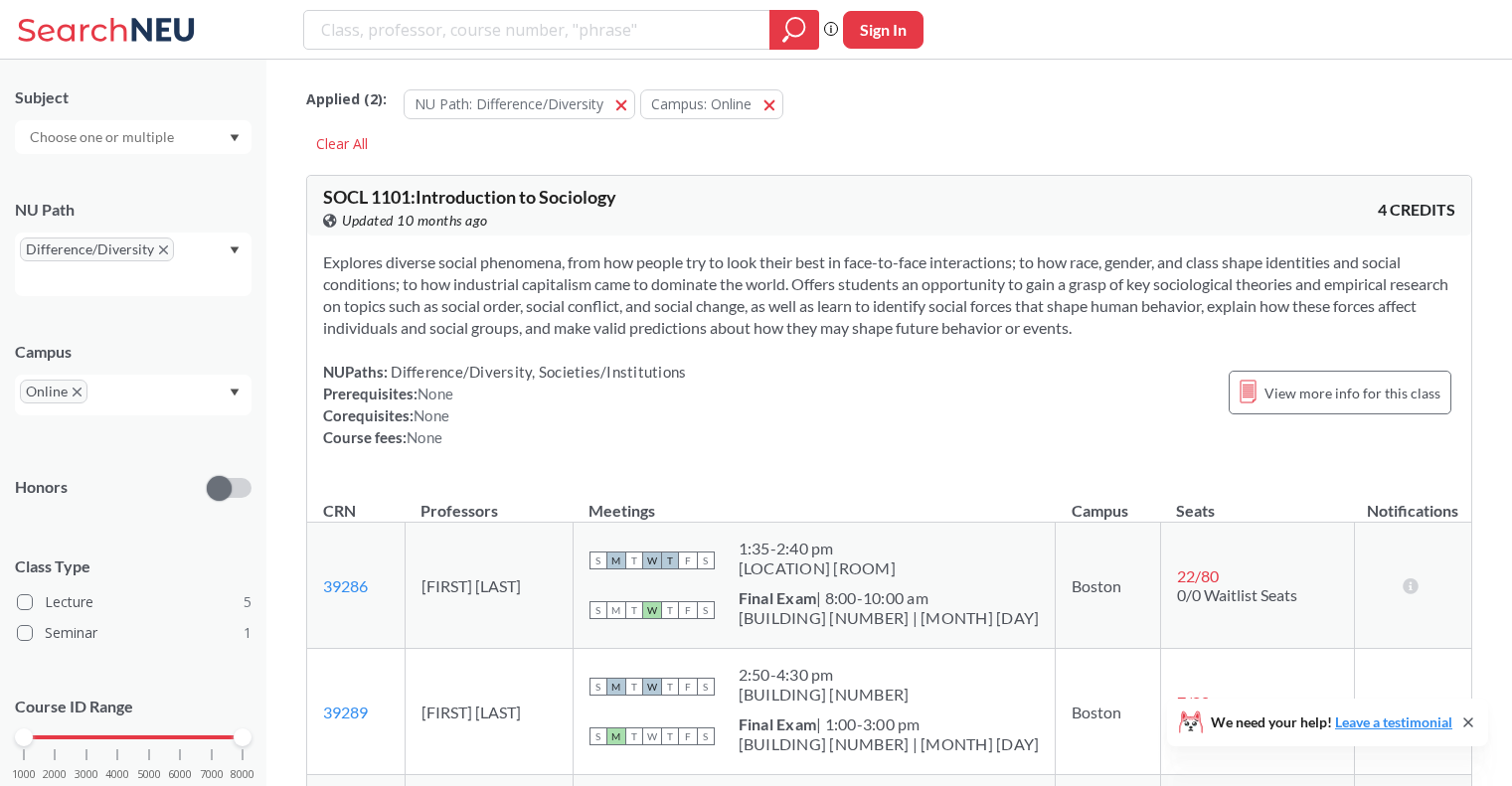 click 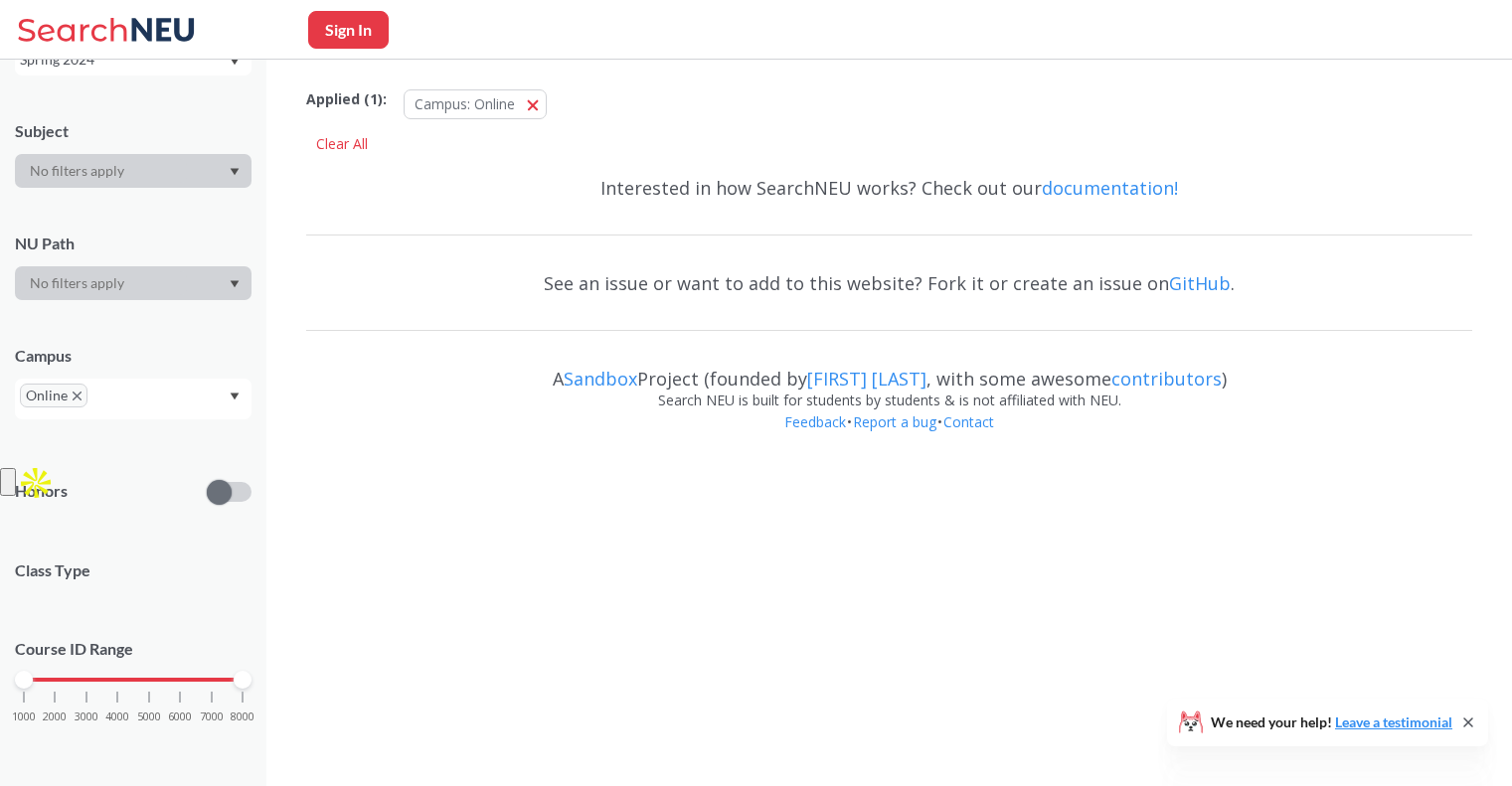 scroll, scrollTop: 170, scrollLeft: 0, axis: vertical 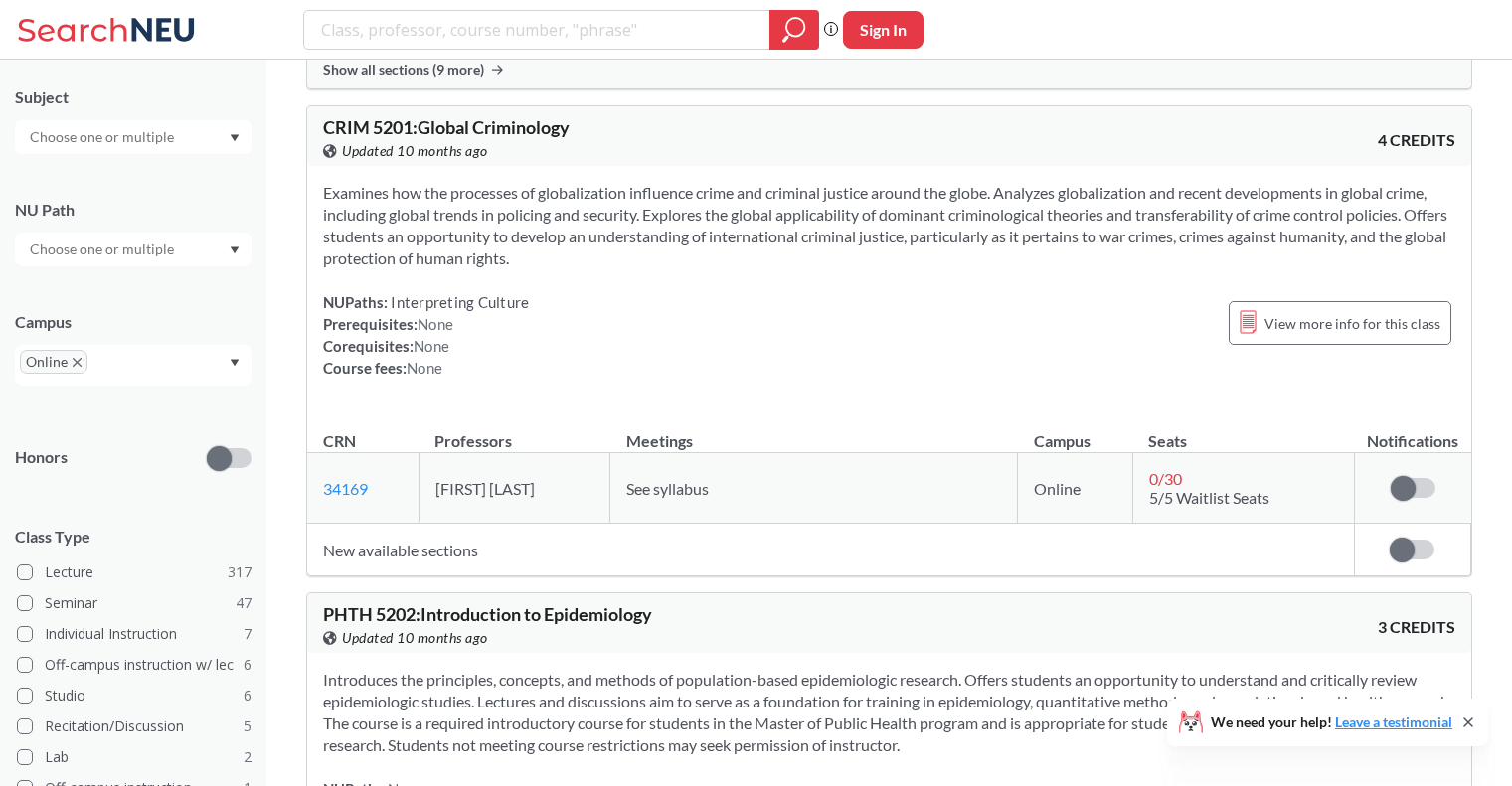 click at bounding box center [133, 137] 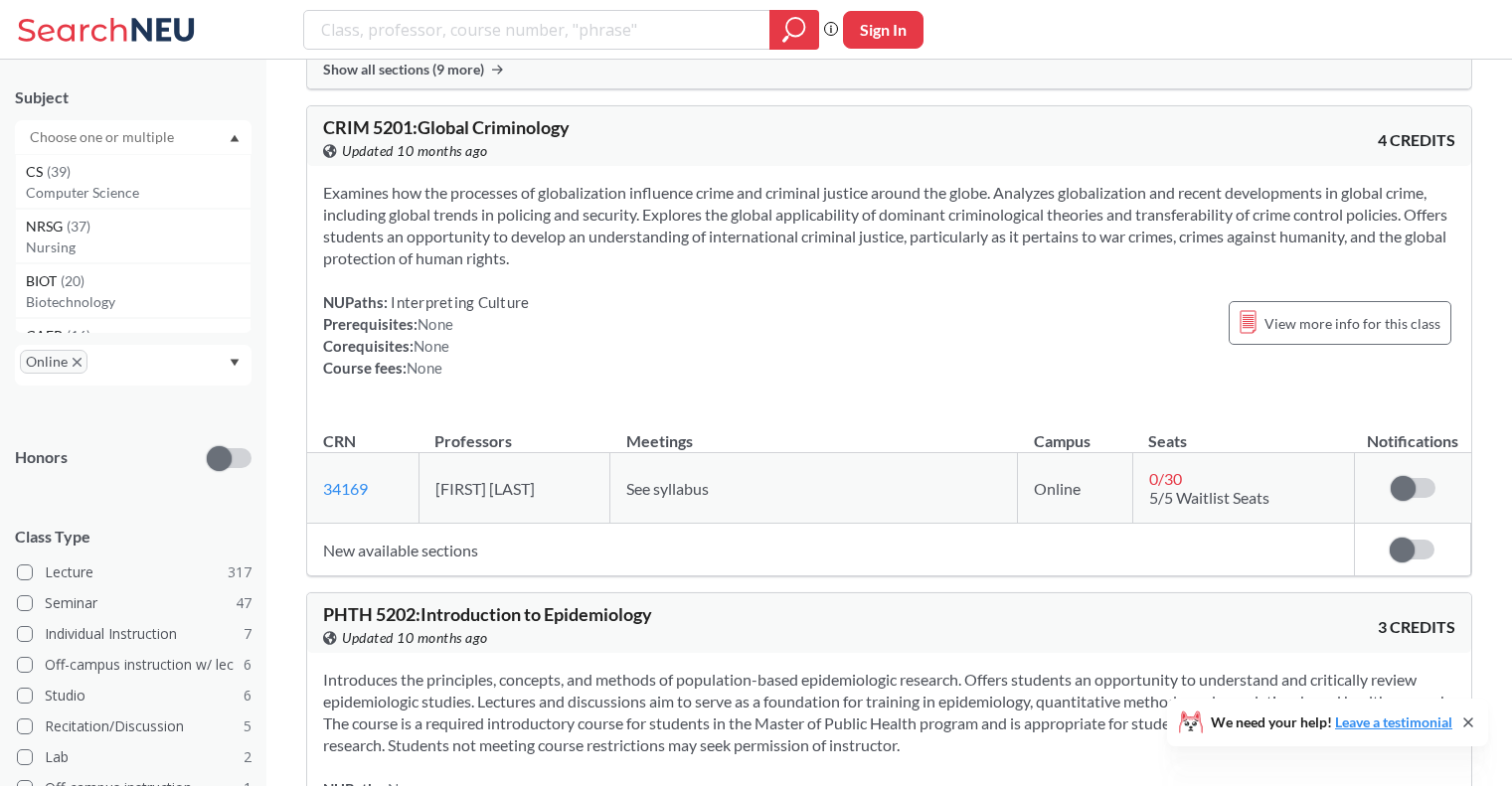 click at bounding box center (133, 137) 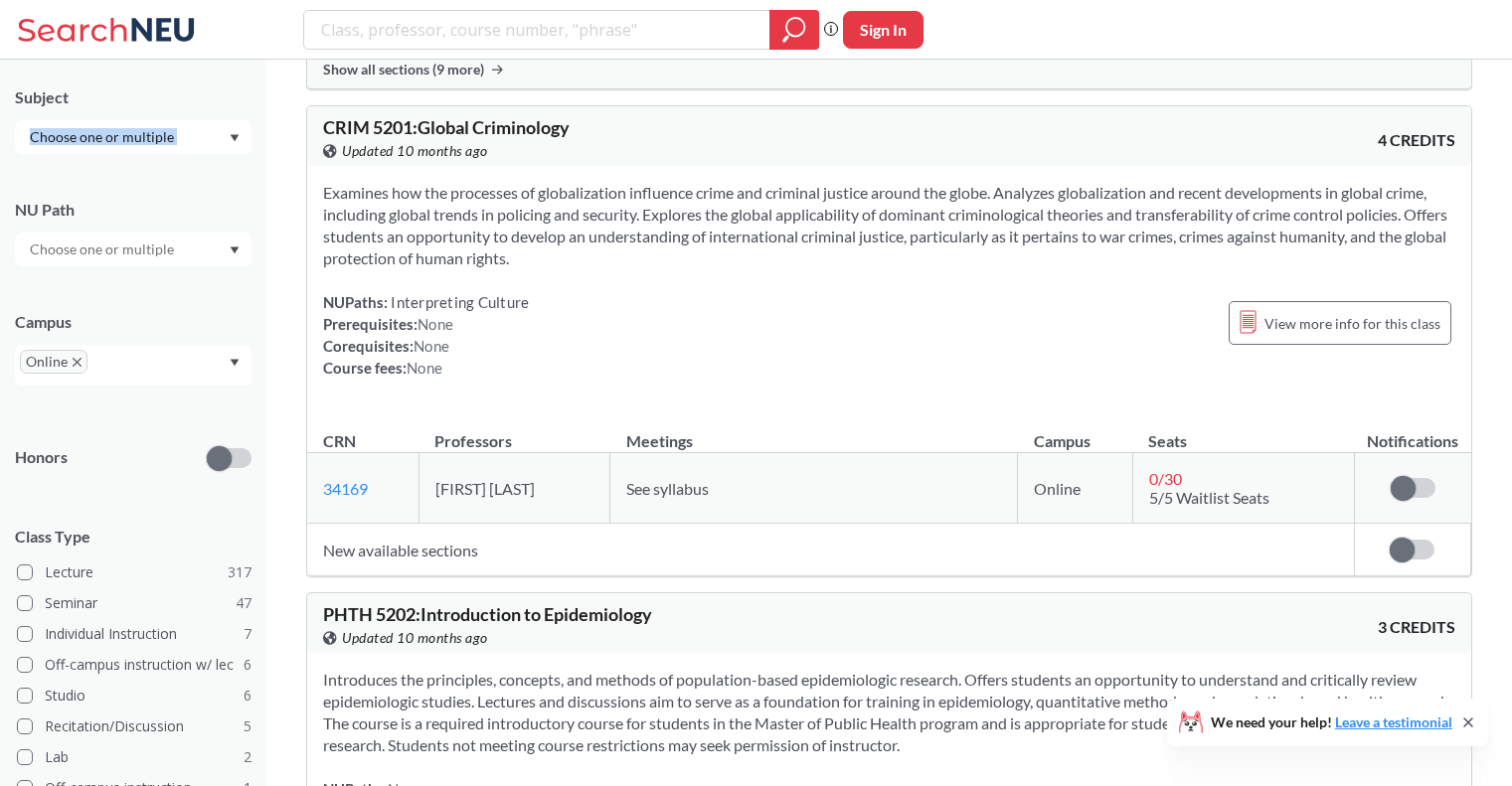 click at bounding box center [133, 137] 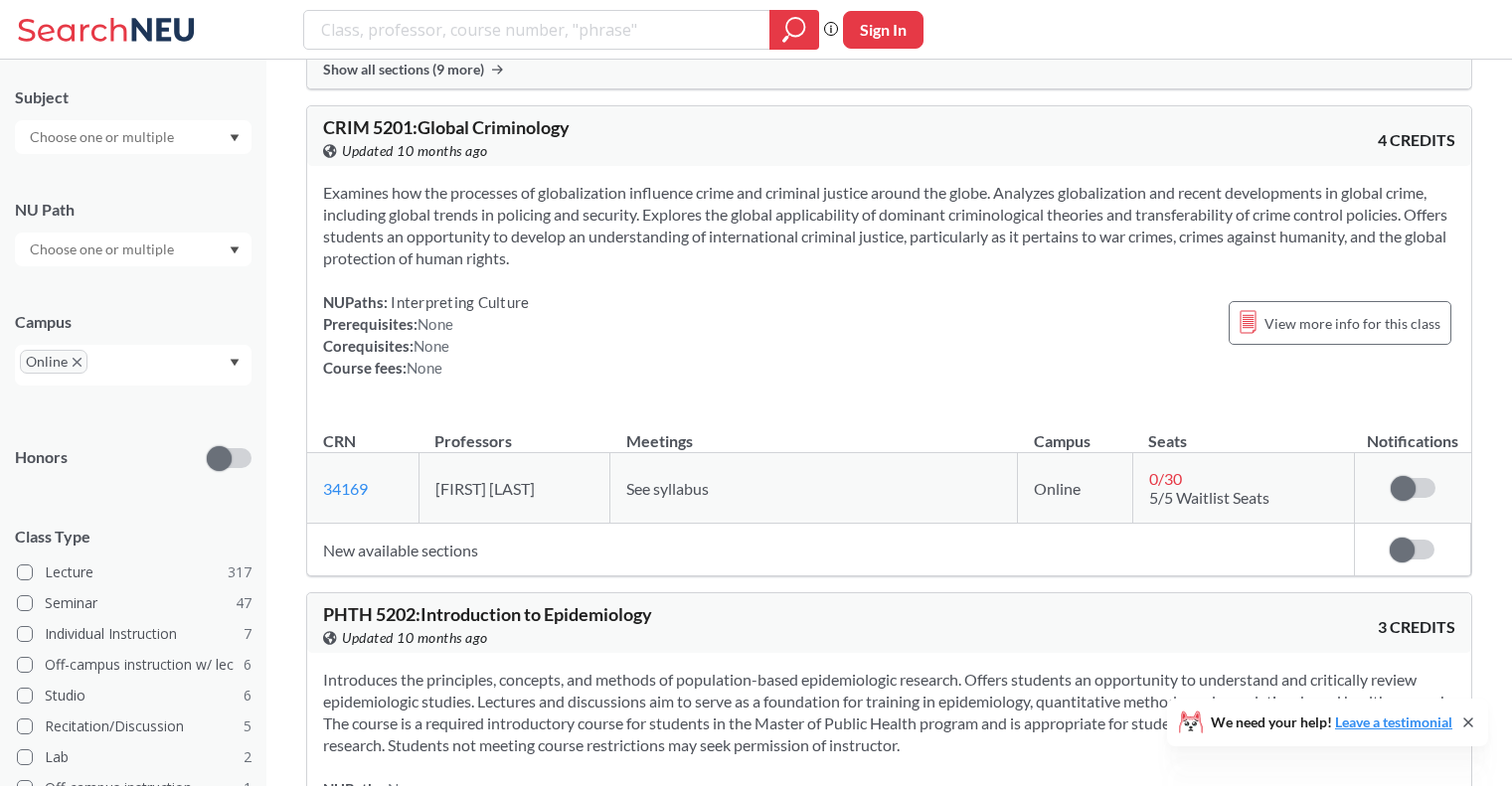 click 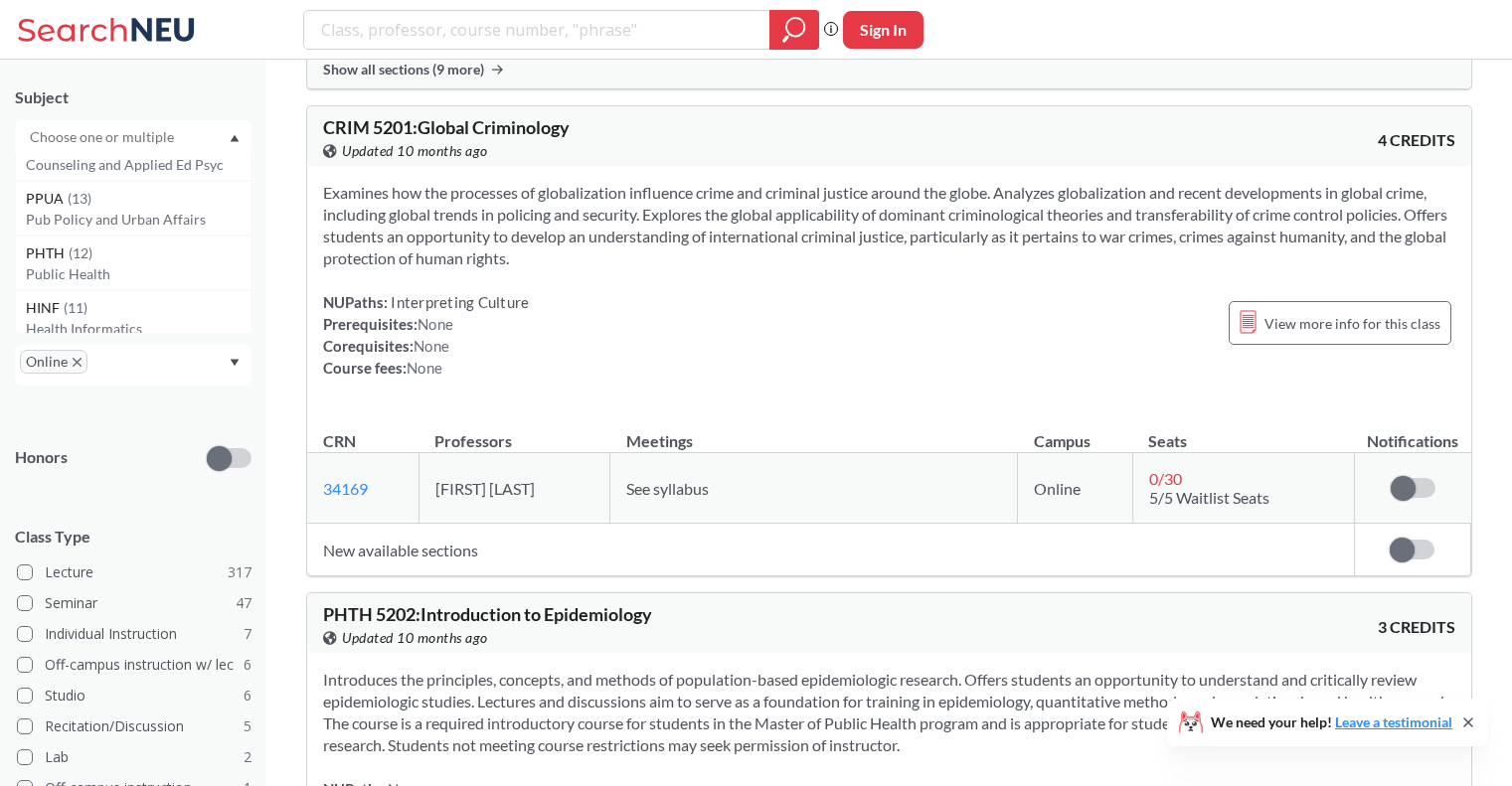 scroll, scrollTop: 0, scrollLeft: 0, axis: both 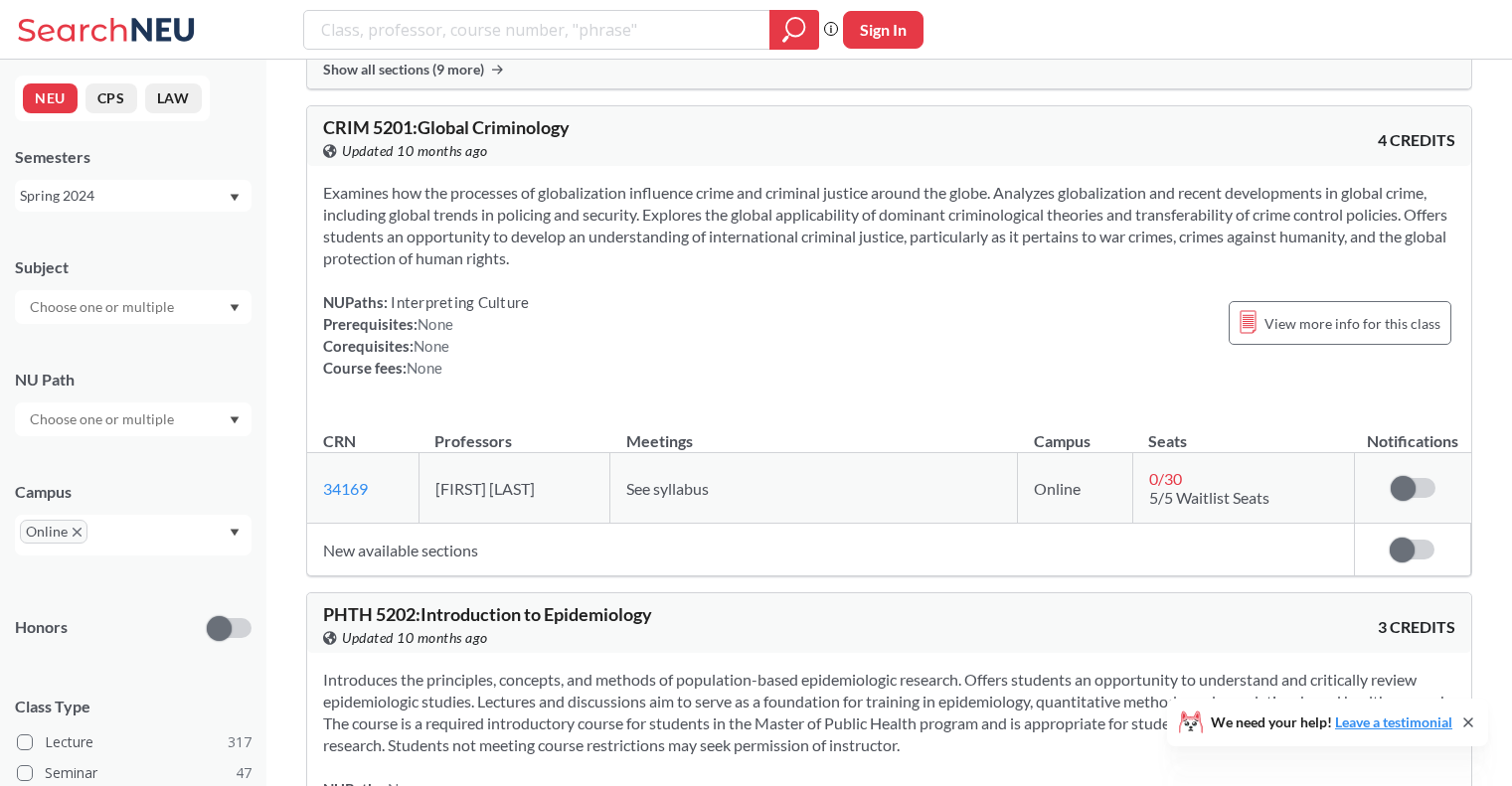 click on "Subject" at bounding box center [133, 267] 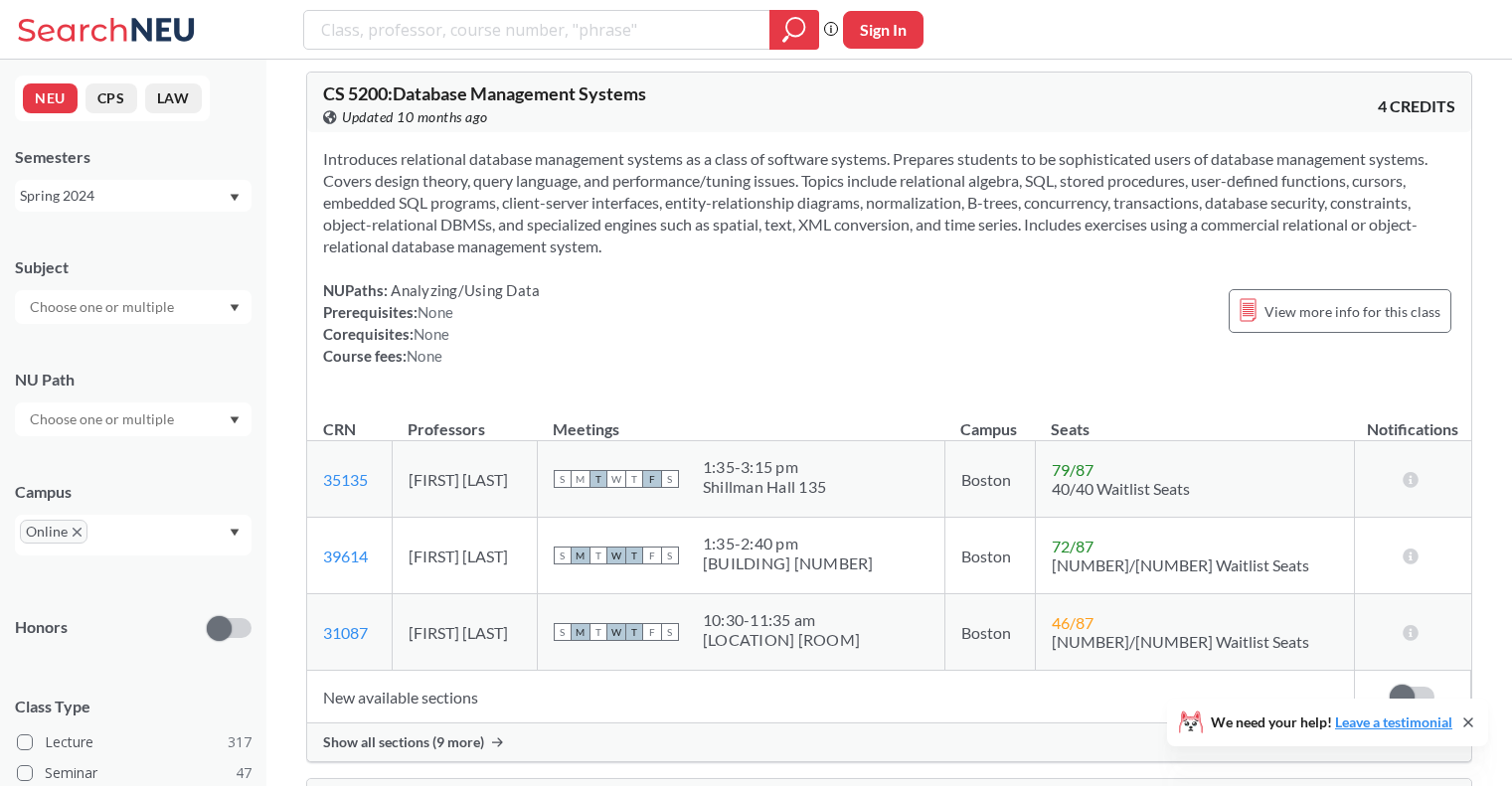 scroll, scrollTop: 91981, scrollLeft: 0, axis: vertical 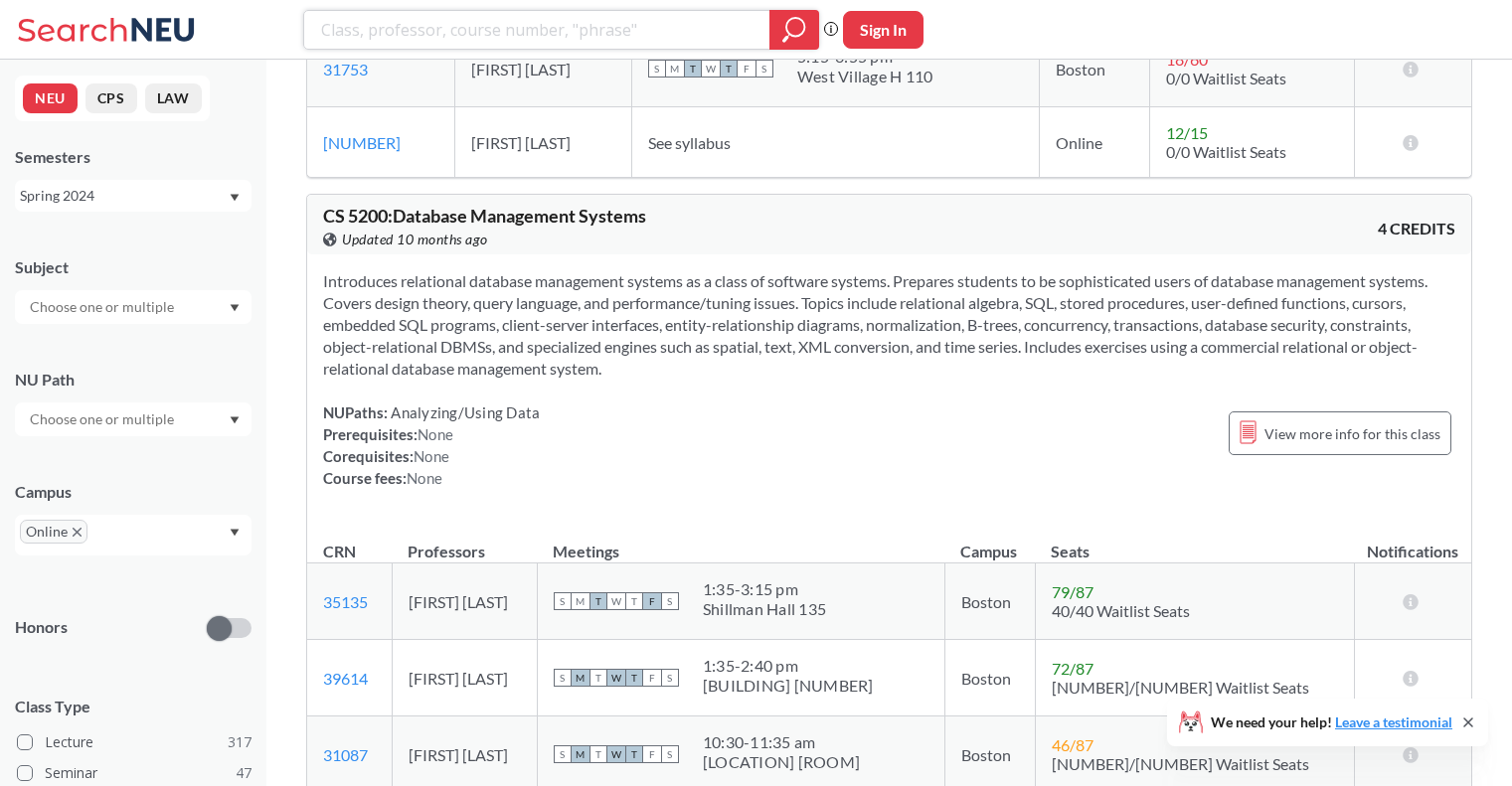 click at bounding box center [537, 30] 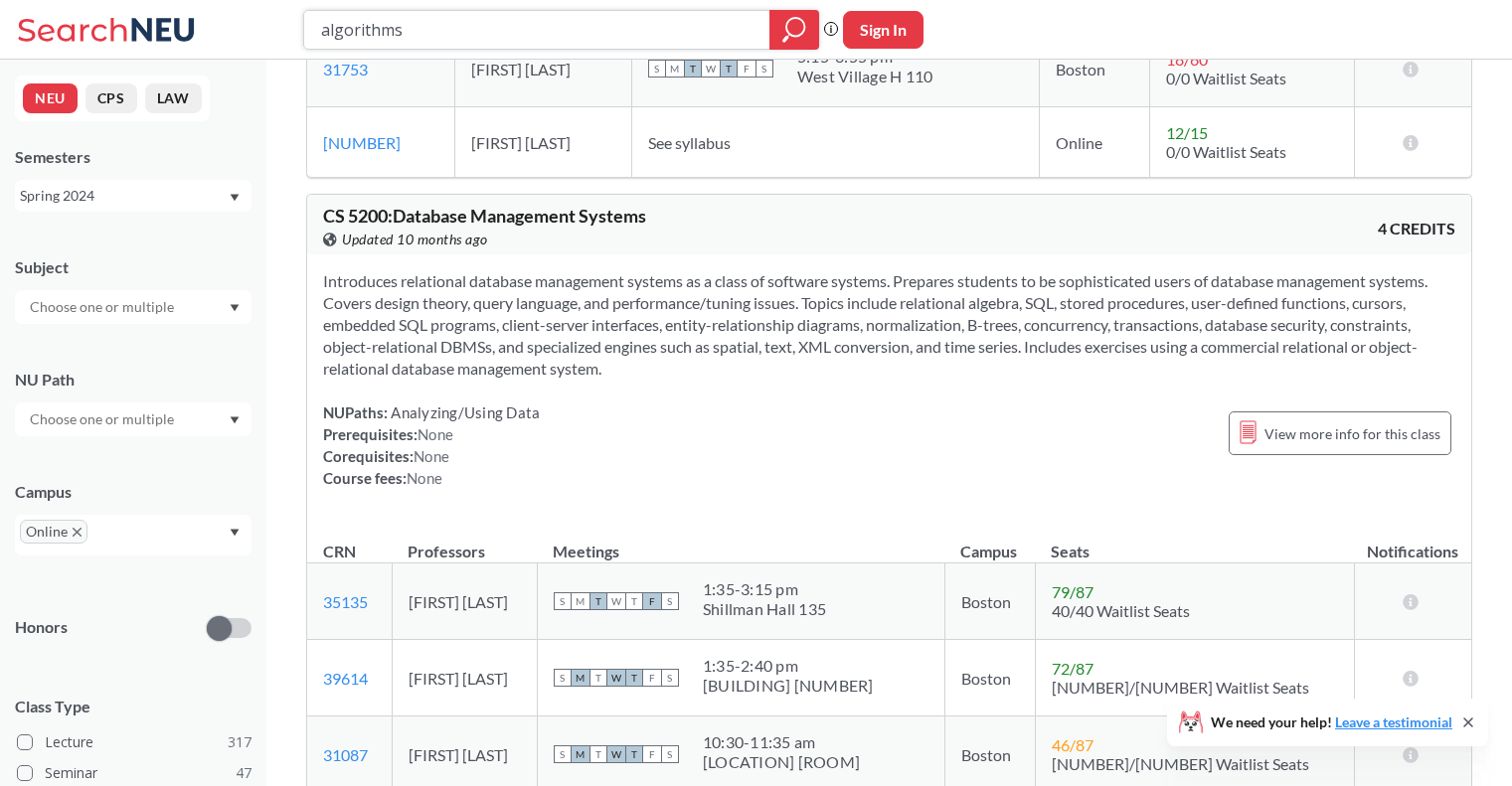 type on "algorithms" 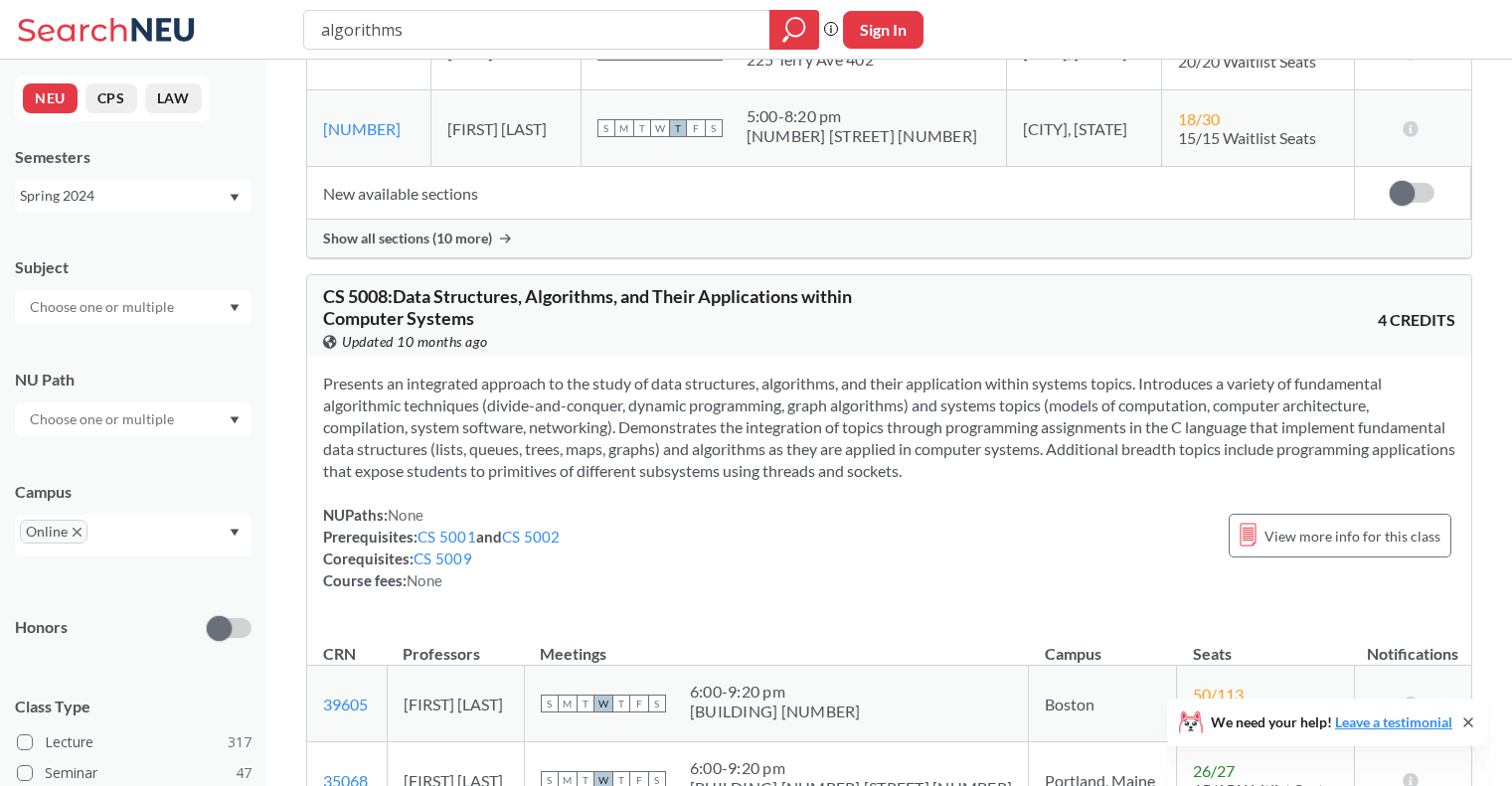 scroll, scrollTop: 631, scrollLeft: 0, axis: vertical 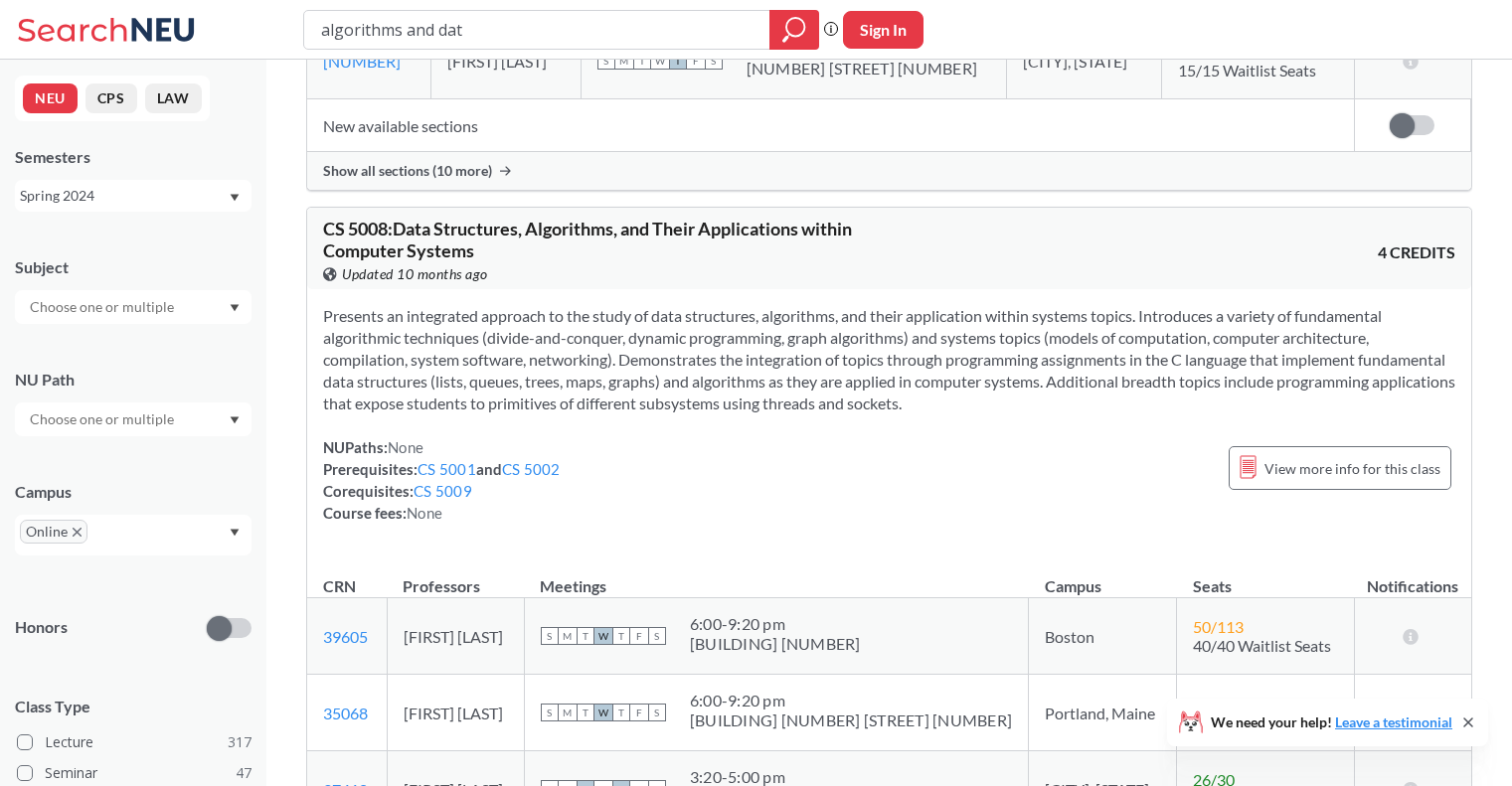 type on "algorithms and data" 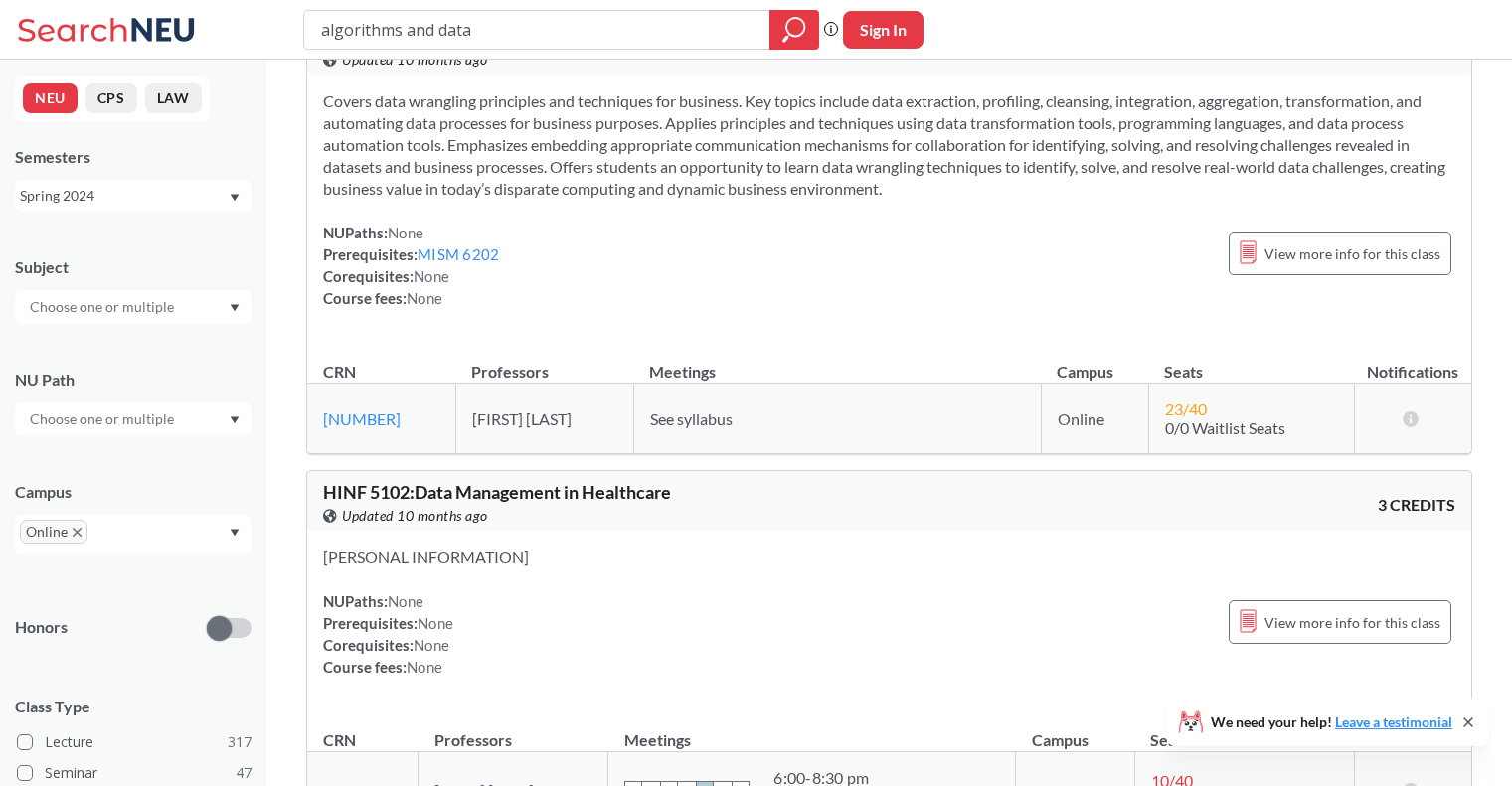 scroll, scrollTop: 9330, scrollLeft: 0, axis: vertical 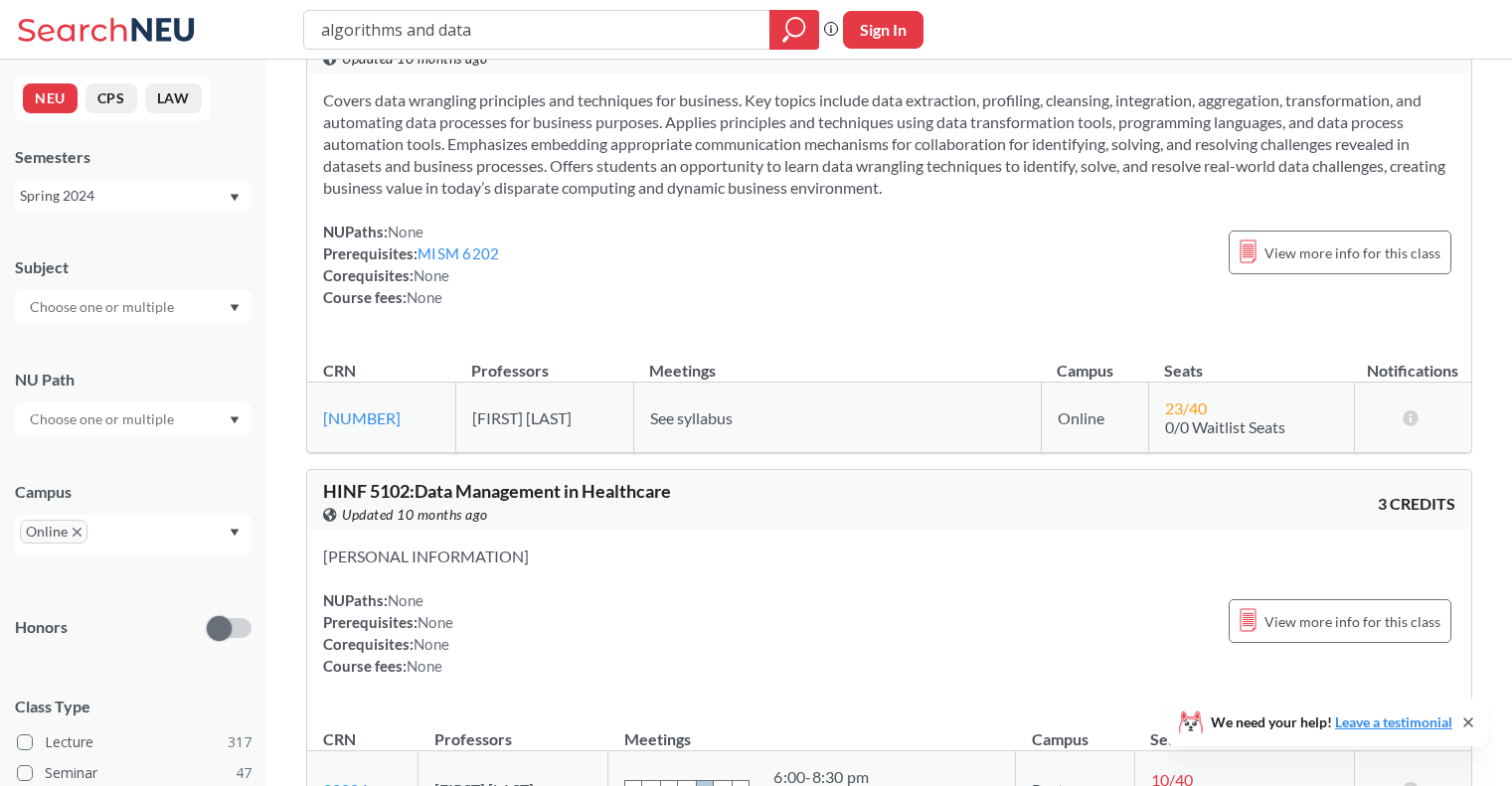 click on "Spring 2024" at bounding box center [123, 196] 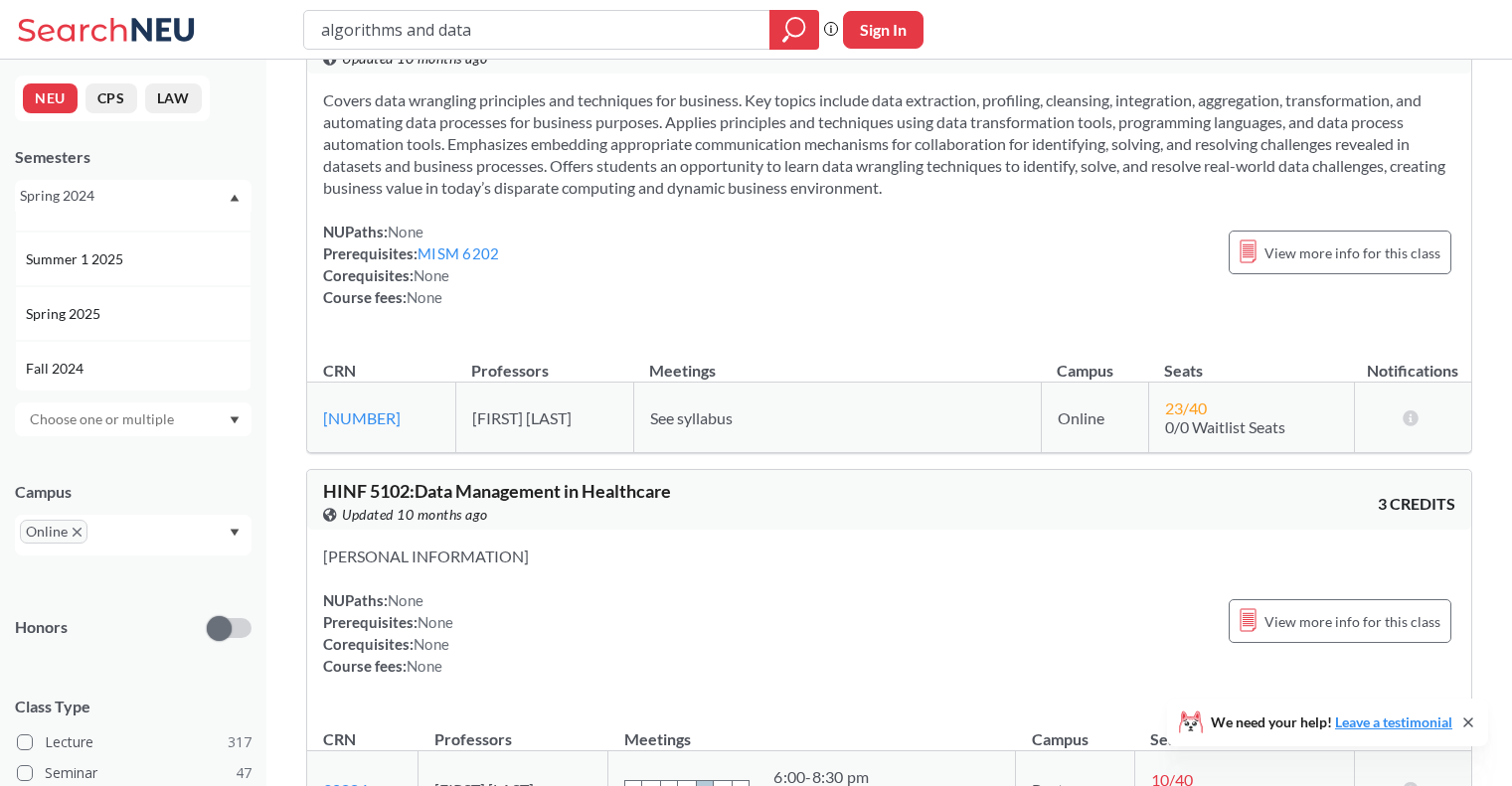 scroll, scrollTop: 201, scrollLeft: 0, axis: vertical 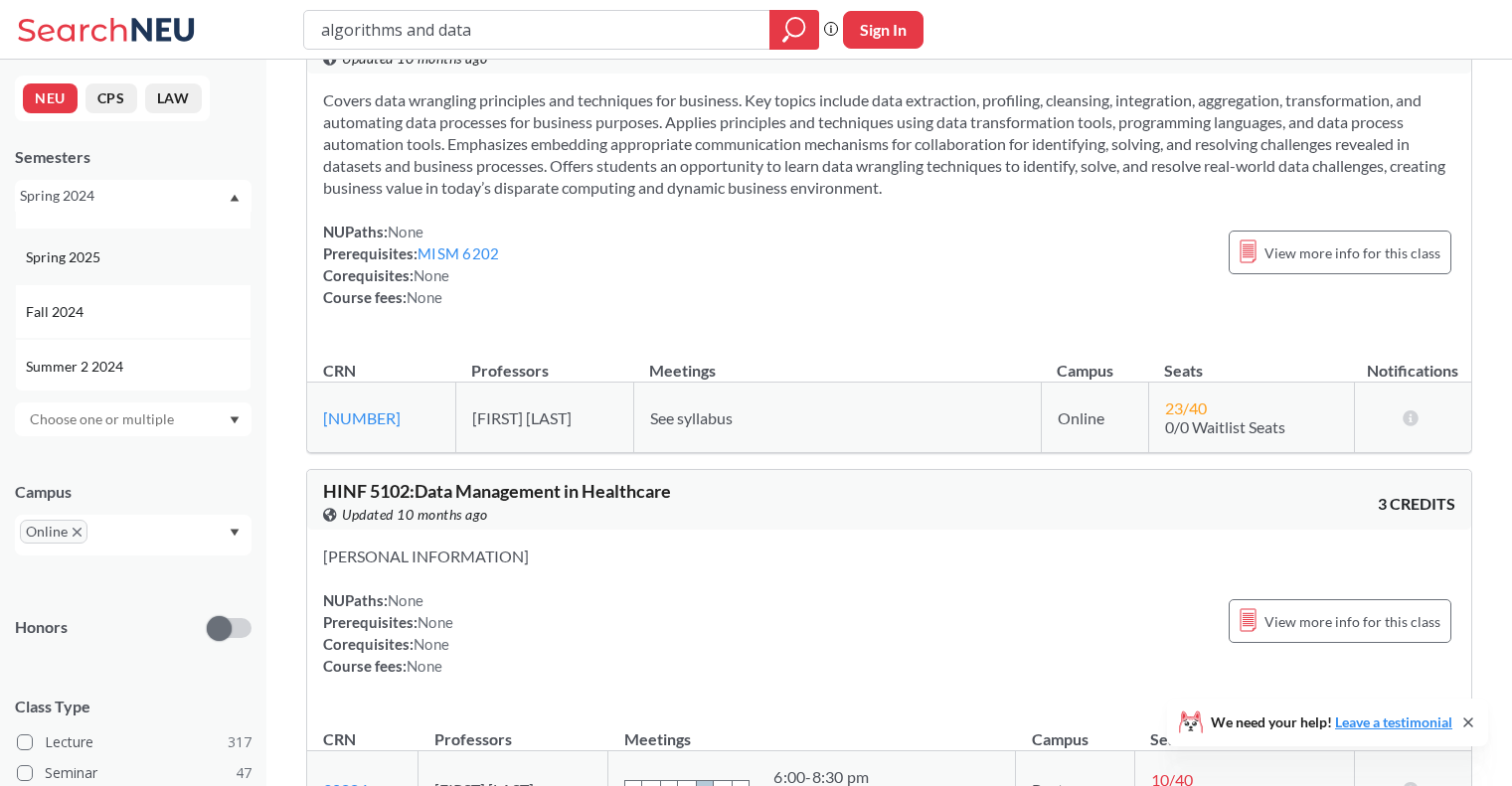click on "Spring 2025" at bounding box center (138, 257) 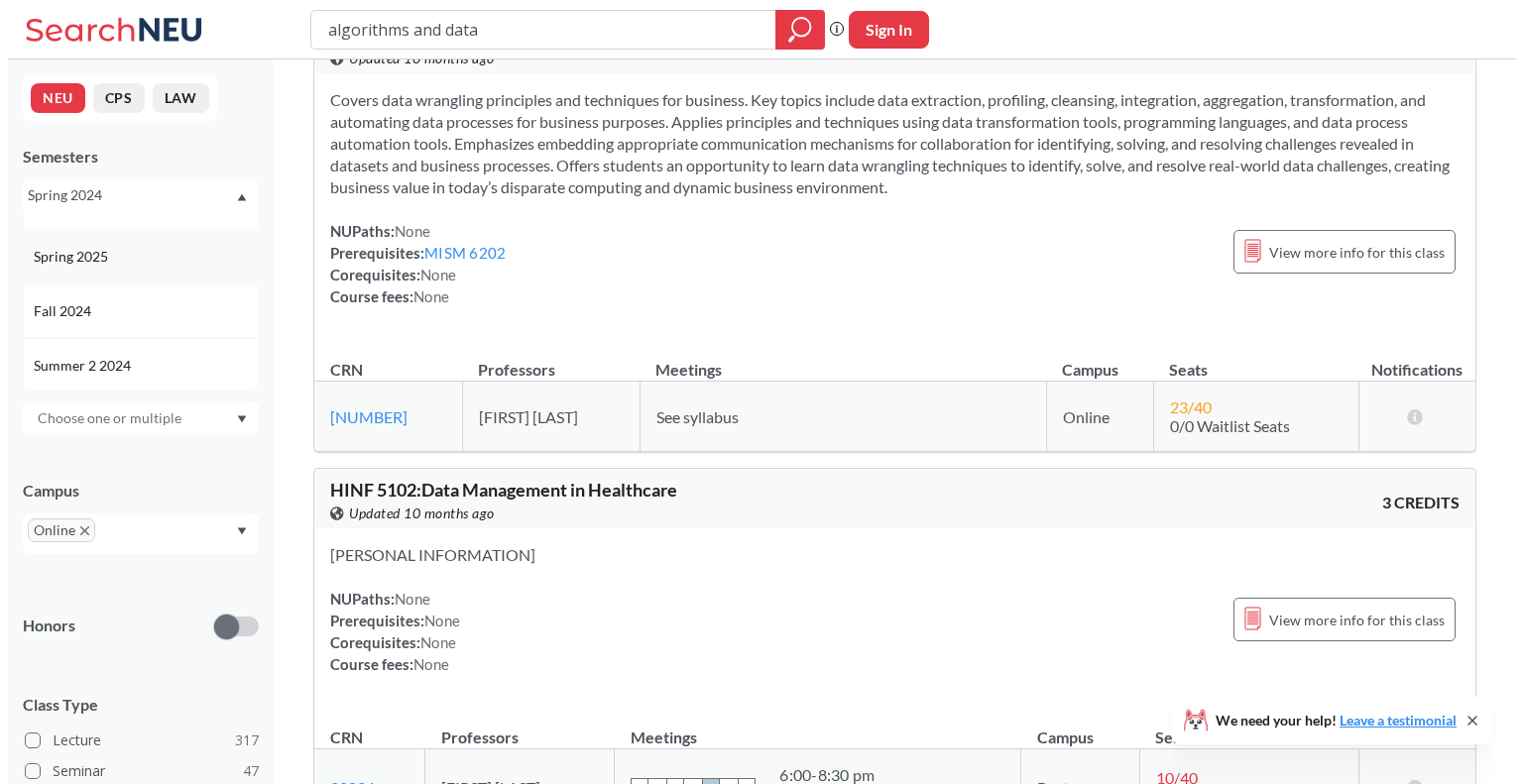 scroll, scrollTop: 0, scrollLeft: 0, axis: both 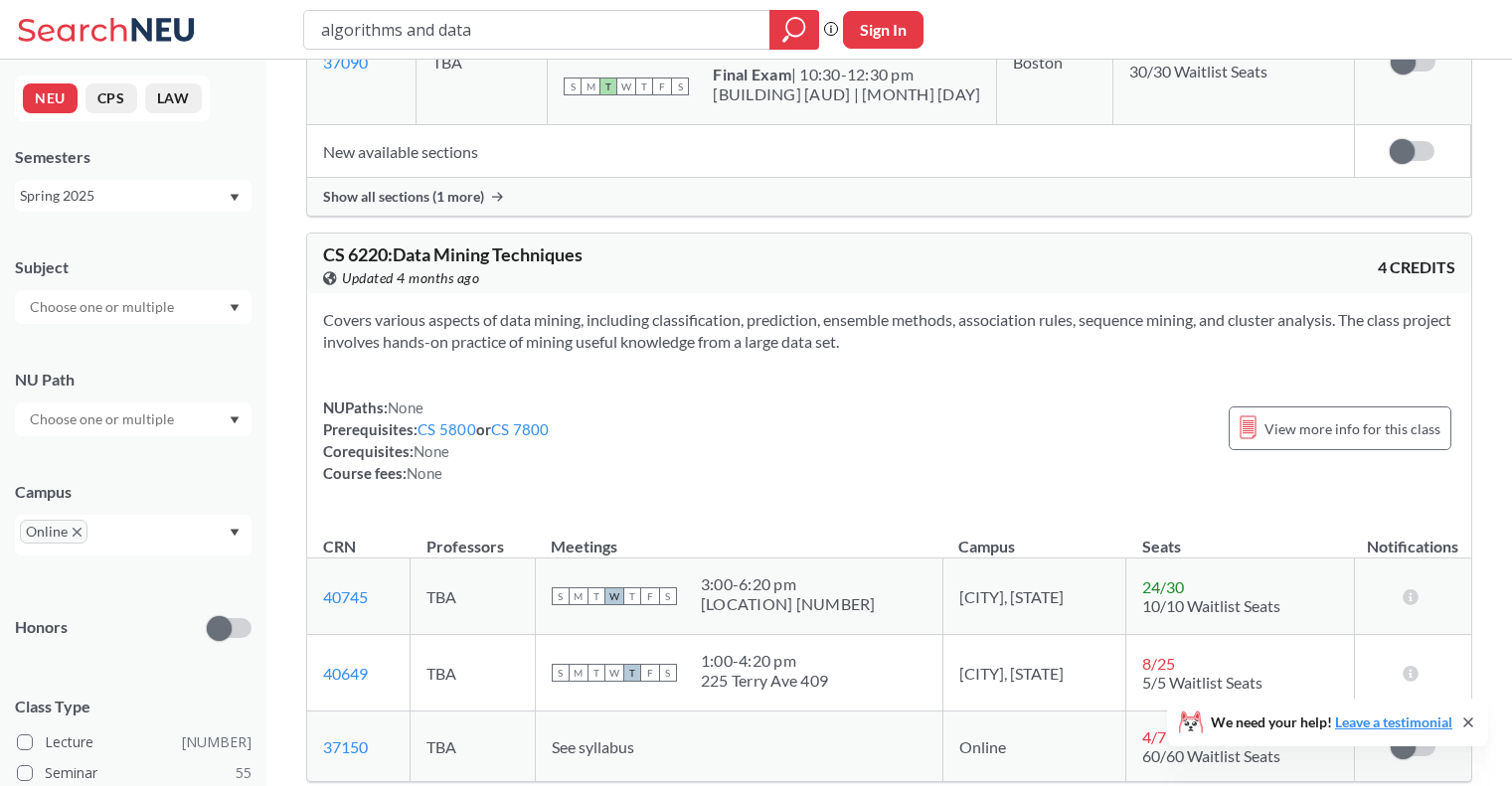 click on "Spring 2025" at bounding box center [123, 196] 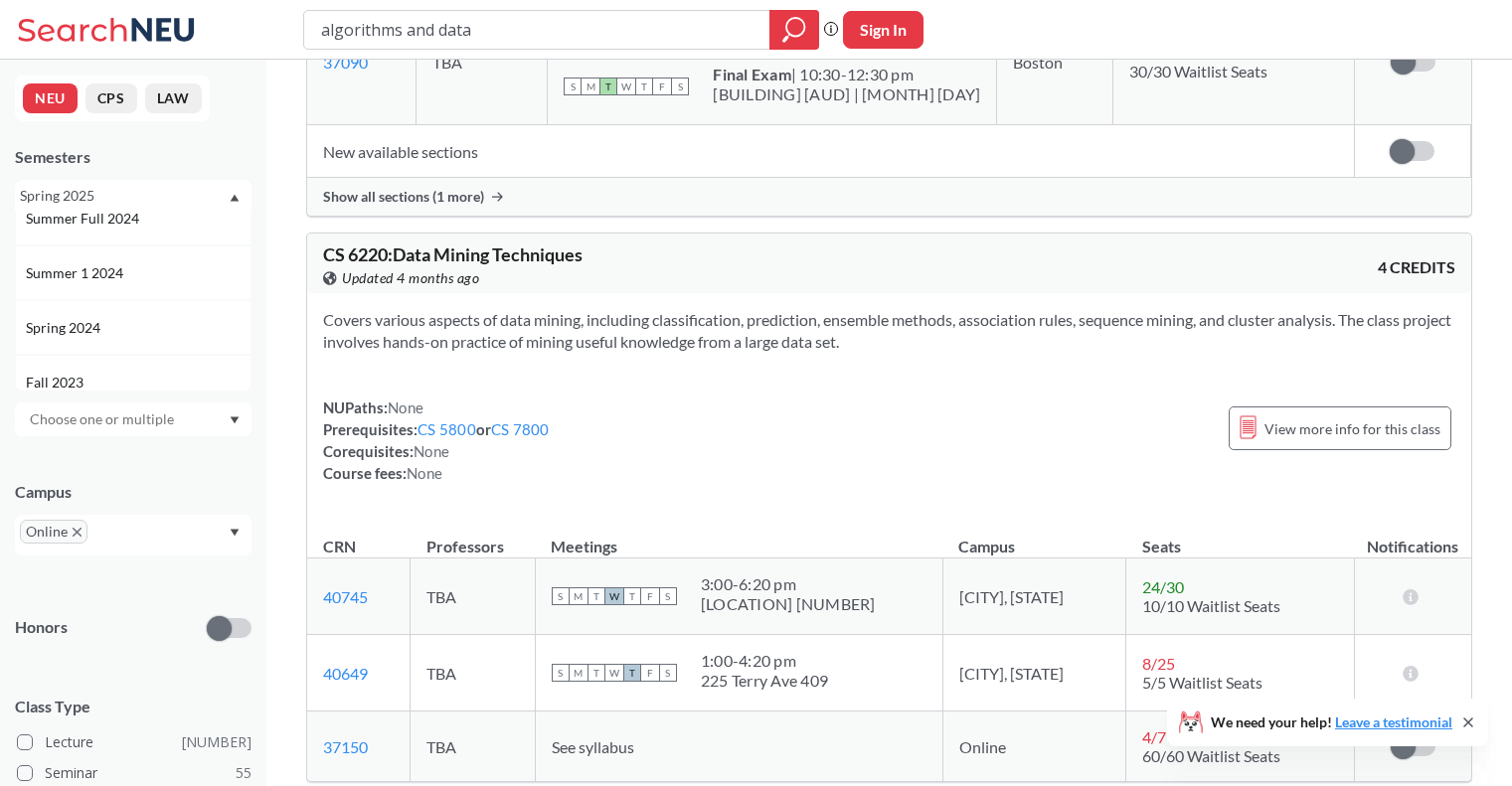 scroll, scrollTop: 413, scrollLeft: 0, axis: vertical 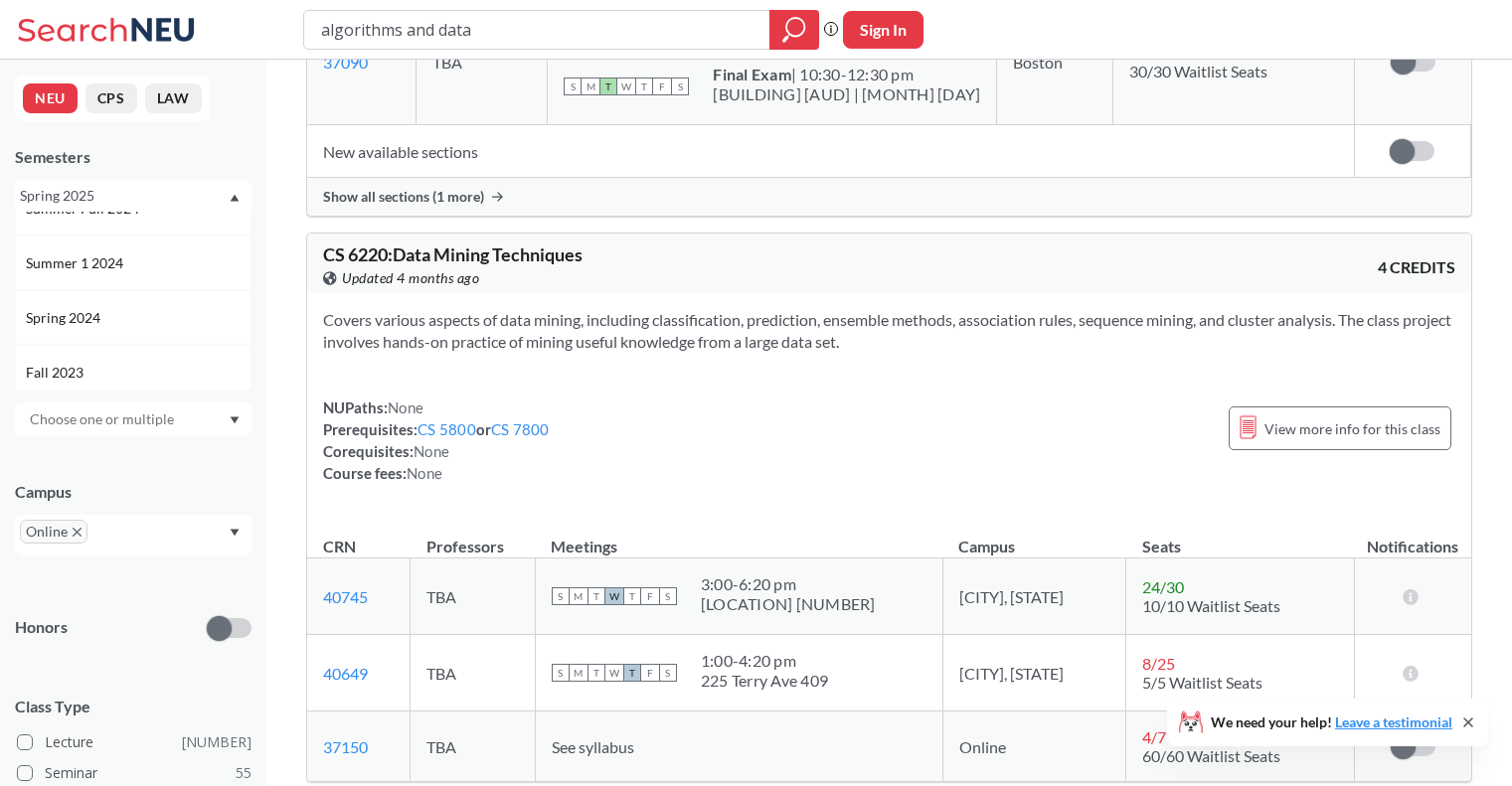 click on "Spring 2024" at bounding box center (133, 317) 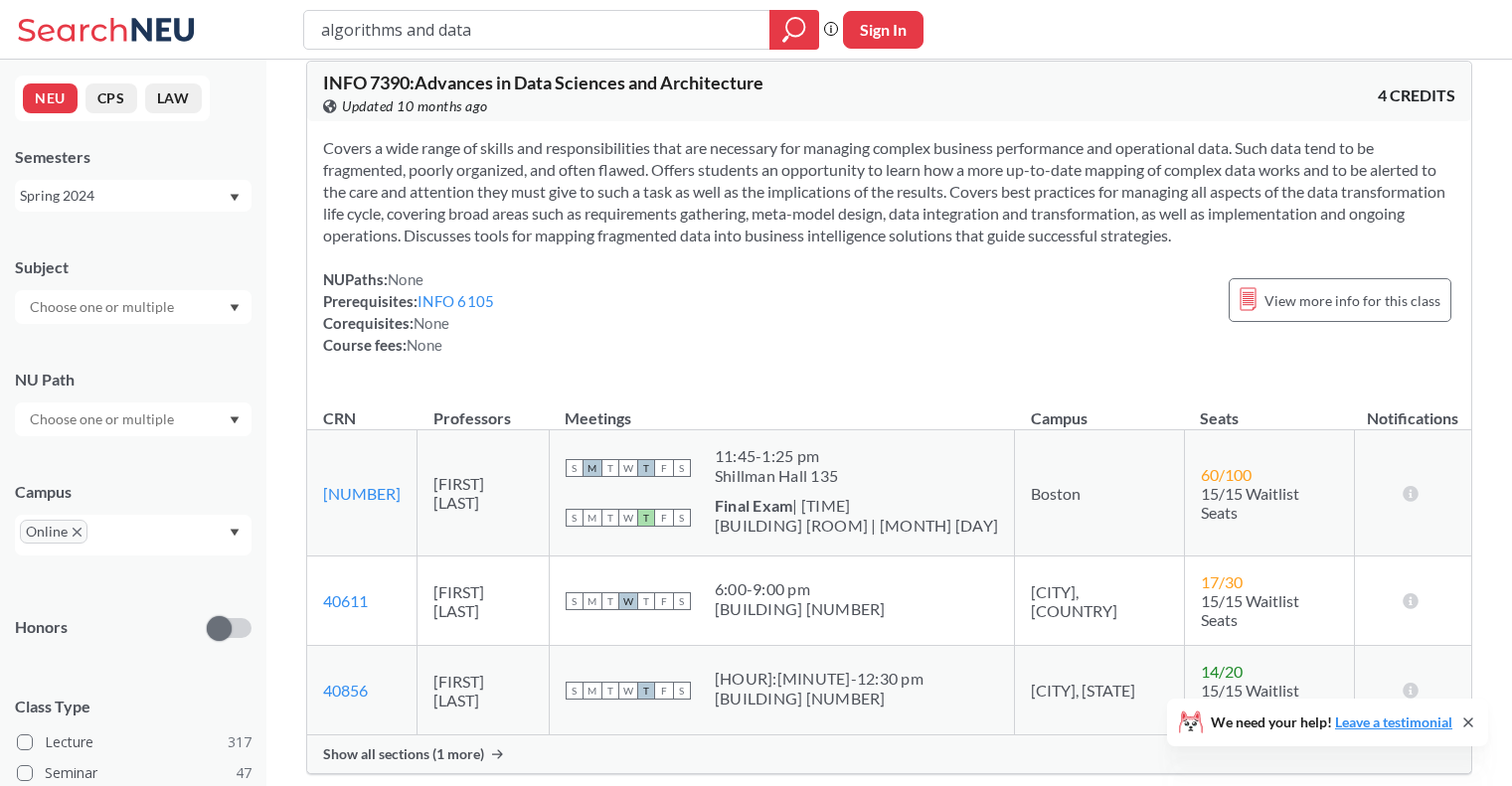 scroll, scrollTop: 0, scrollLeft: 0, axis: both 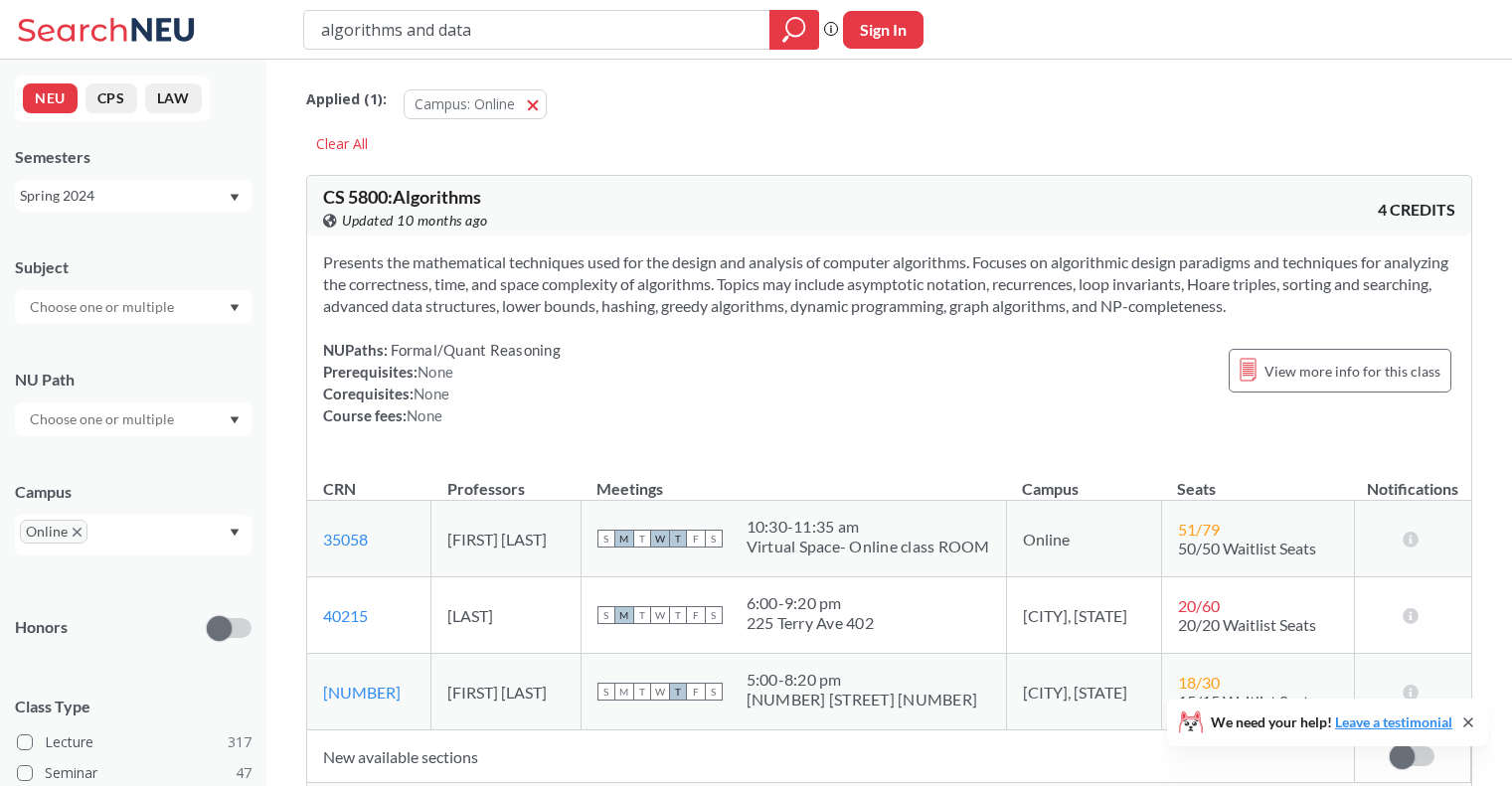 click on "Spring 2024" at bounding box center [123, 196] 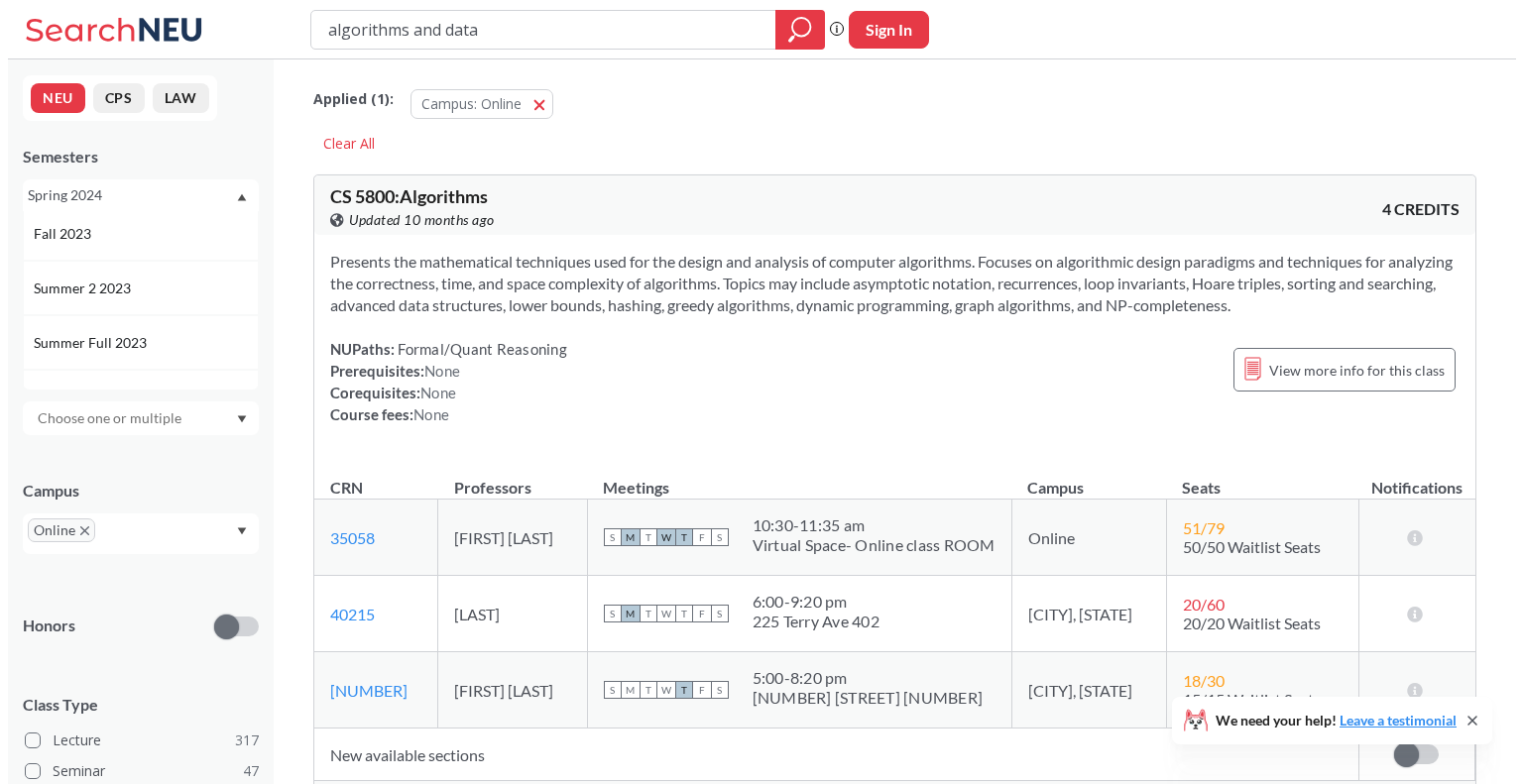 scroll, scrollTop: 620, scrollLeft: 0, axis: vertical 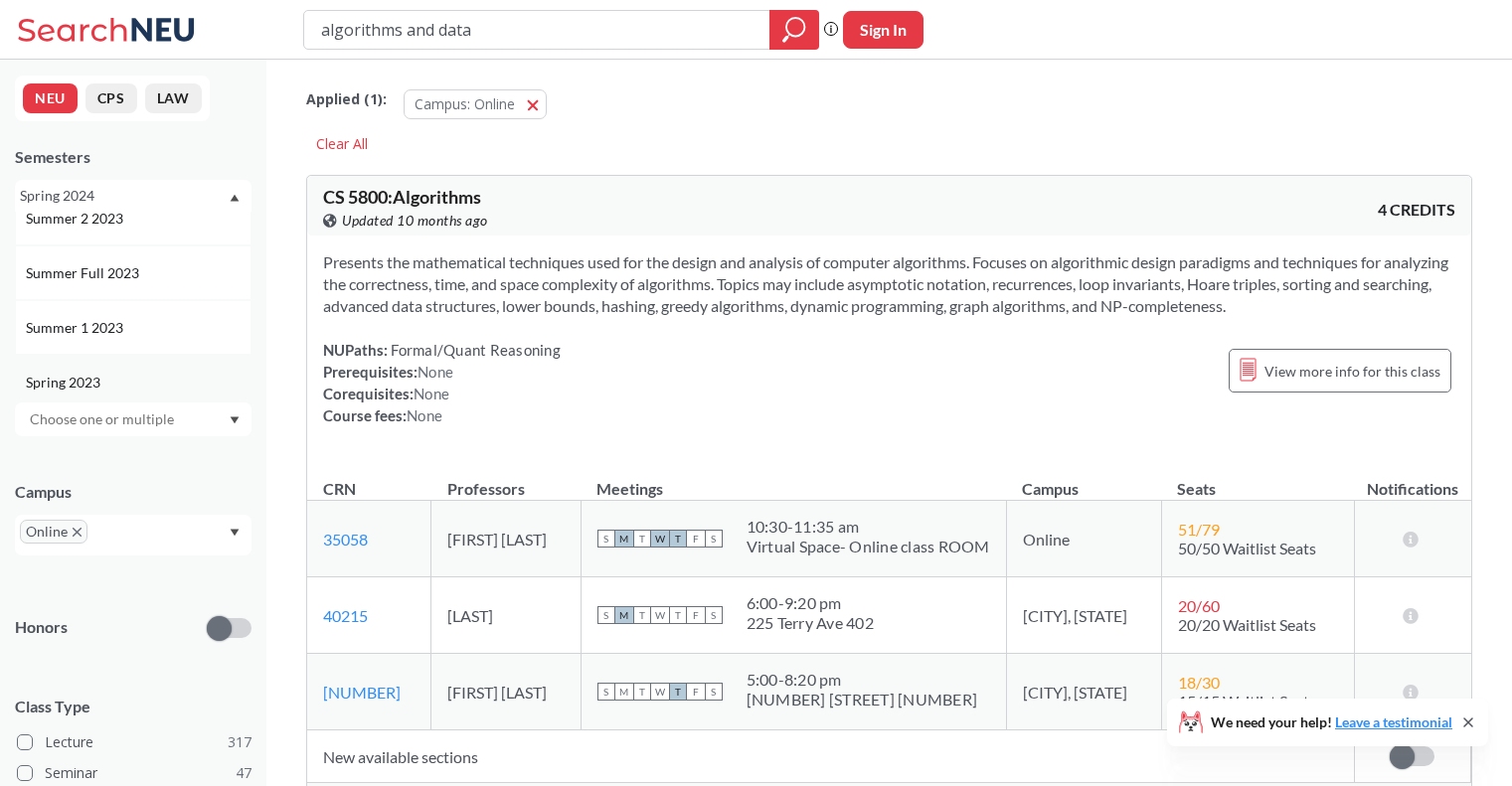 click on "Spring 2023" at bounding box center (133, 382) 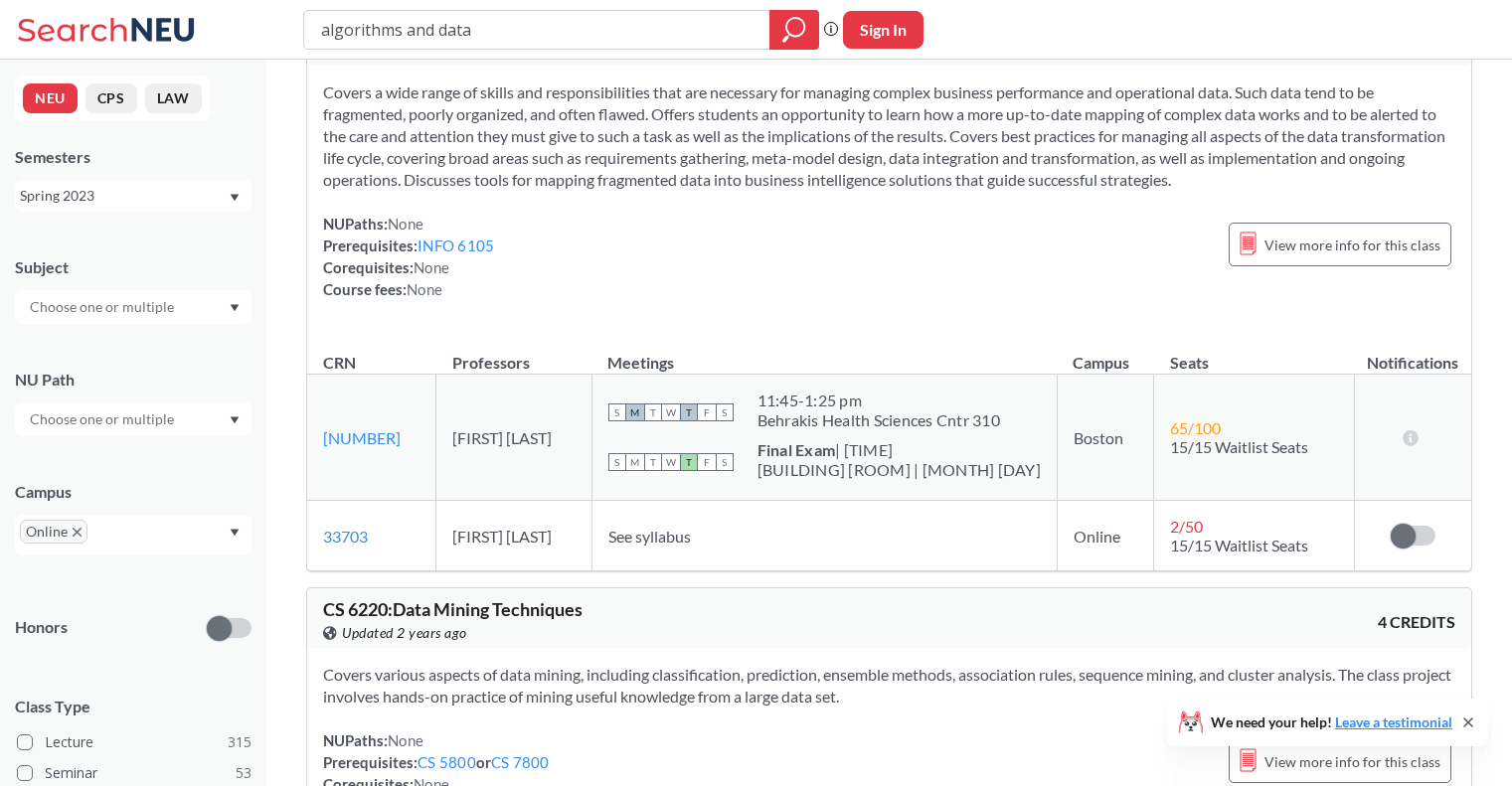 scroll, scrollTop: 5572, scrollLeft: 0, axis: vertical 